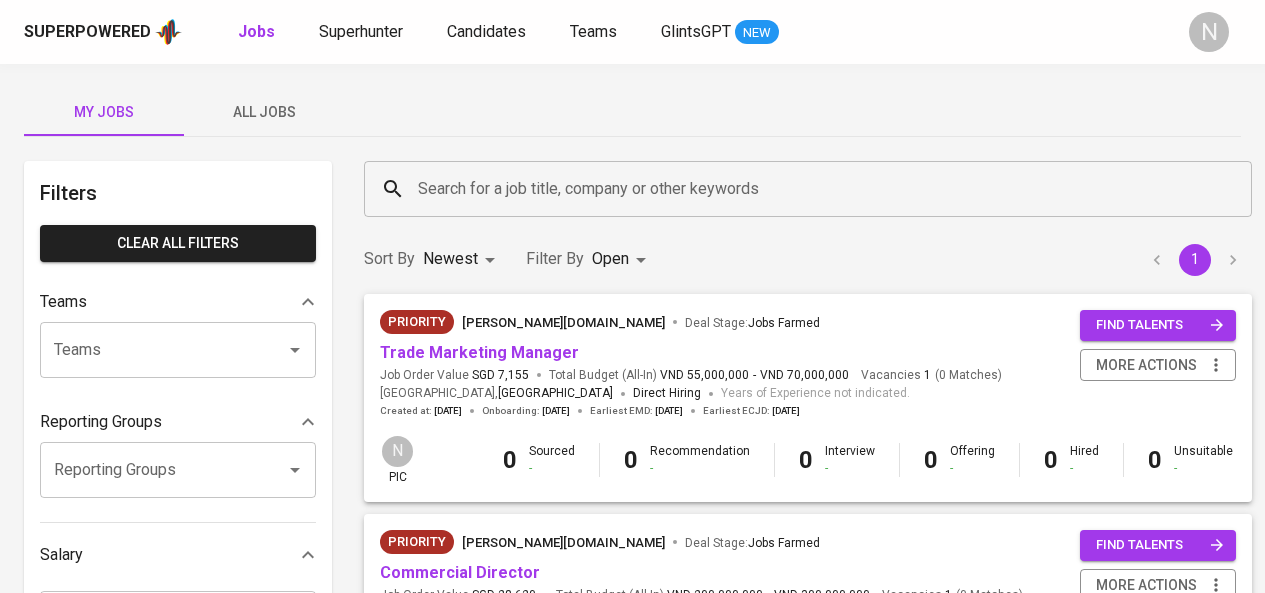 scroll, scrollTop: 0, scrollLeft: 0, axis: both 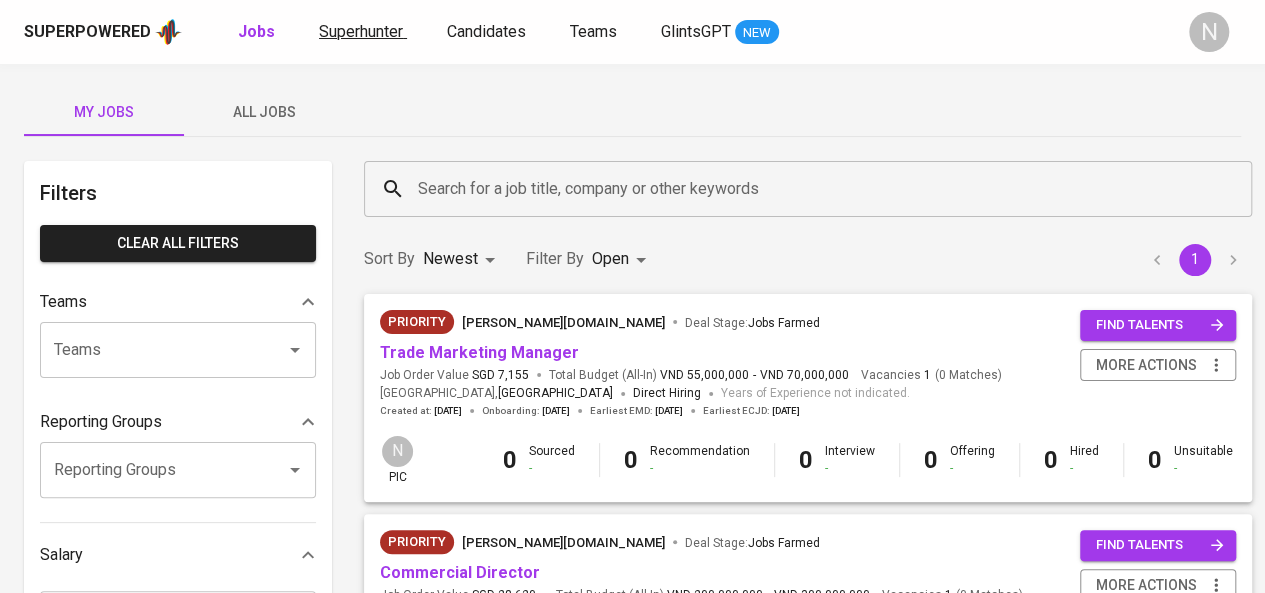 click on "Superpowered Jobs   Superhunter   Candidates   Teams   GlintsGPT   NEW" at bounding box center [600, 32] 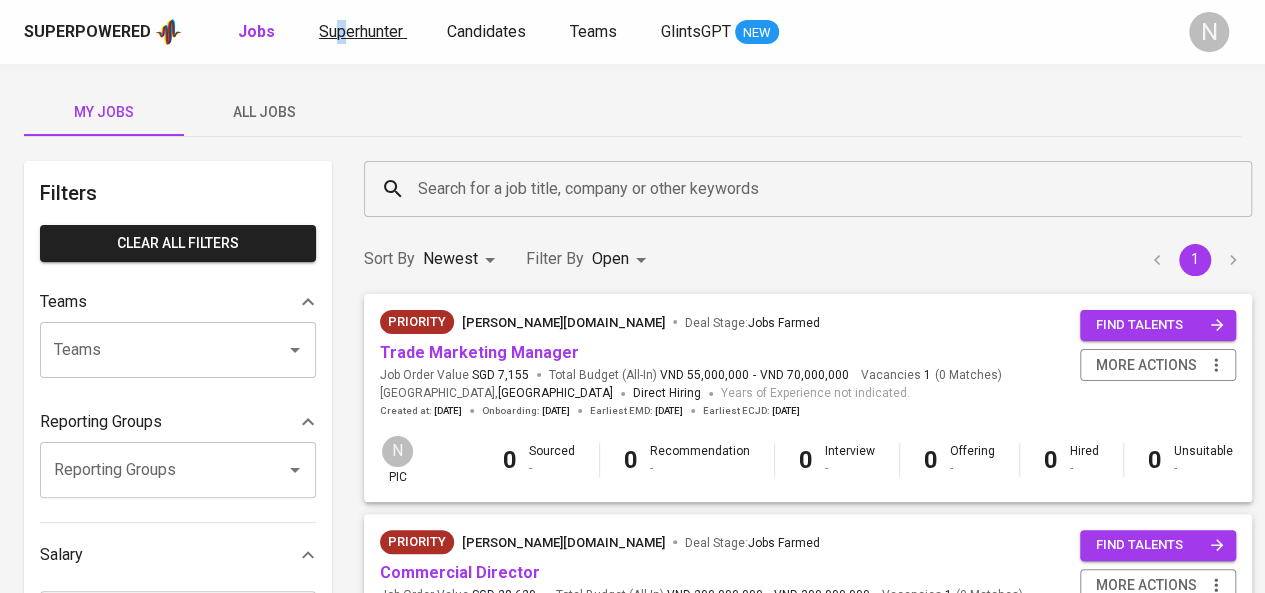 click on "Superhunter" at bounding box center (361, 31) 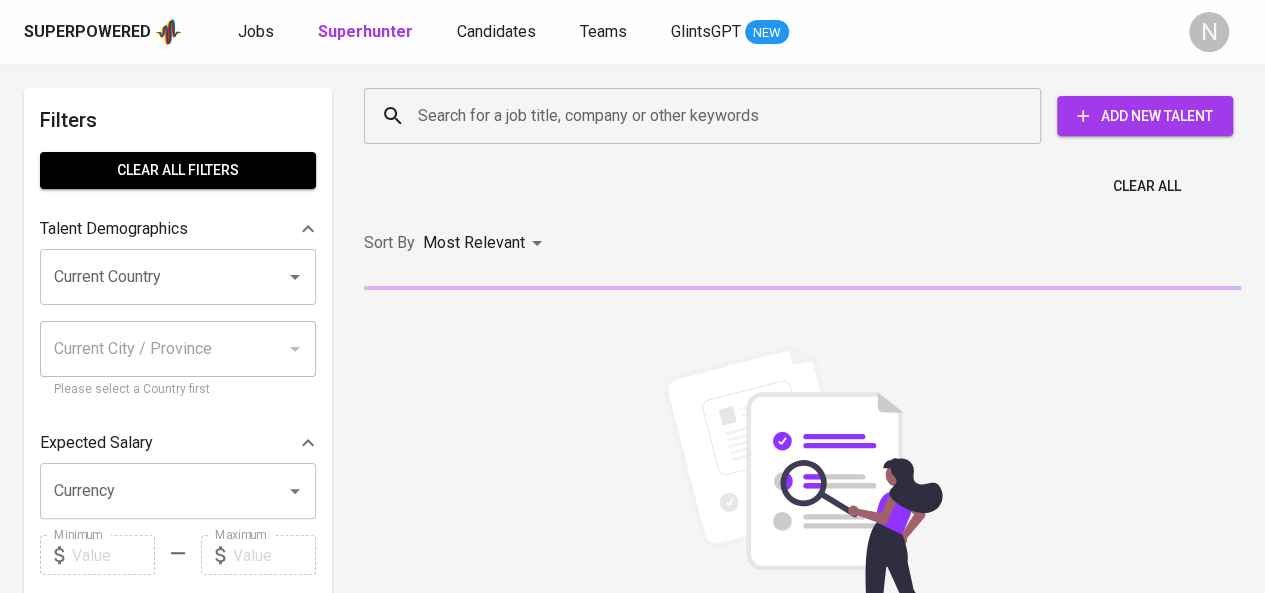 click on "Search for a job title, company or other keywords" at bounding box center (707, 116) 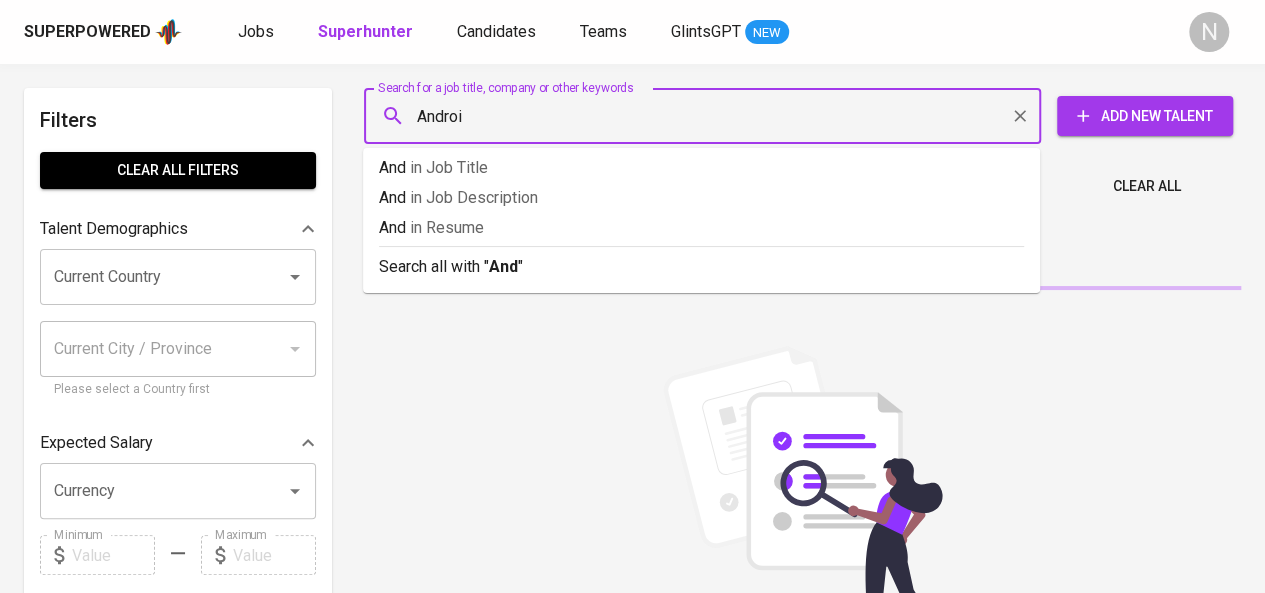 type on "Android" 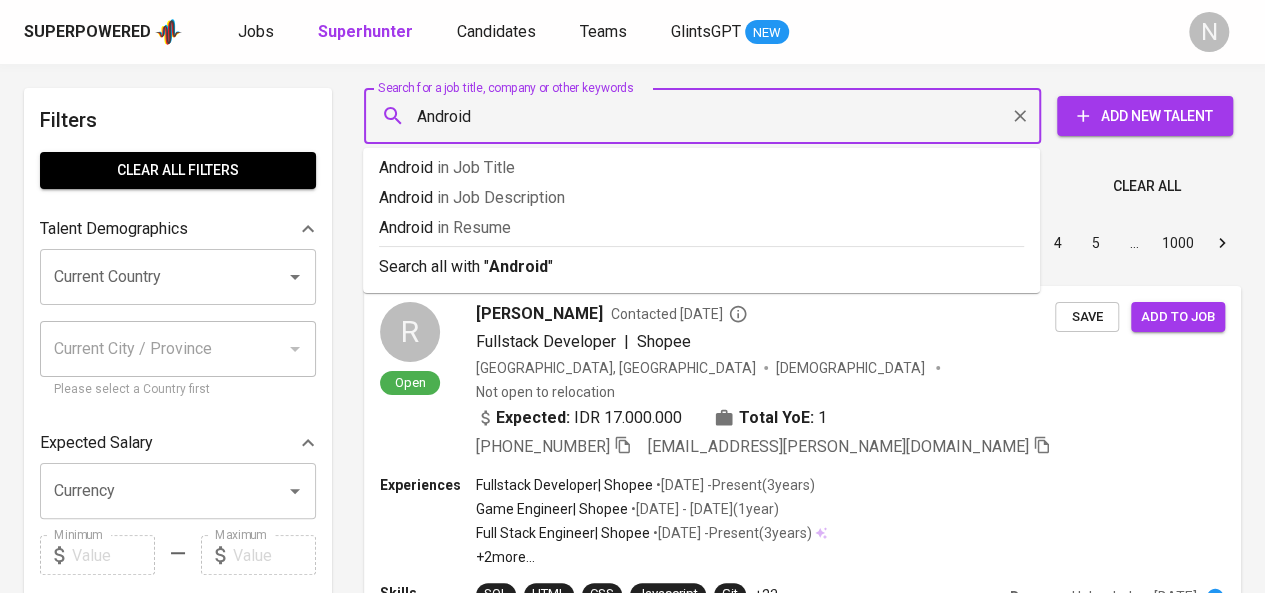 type 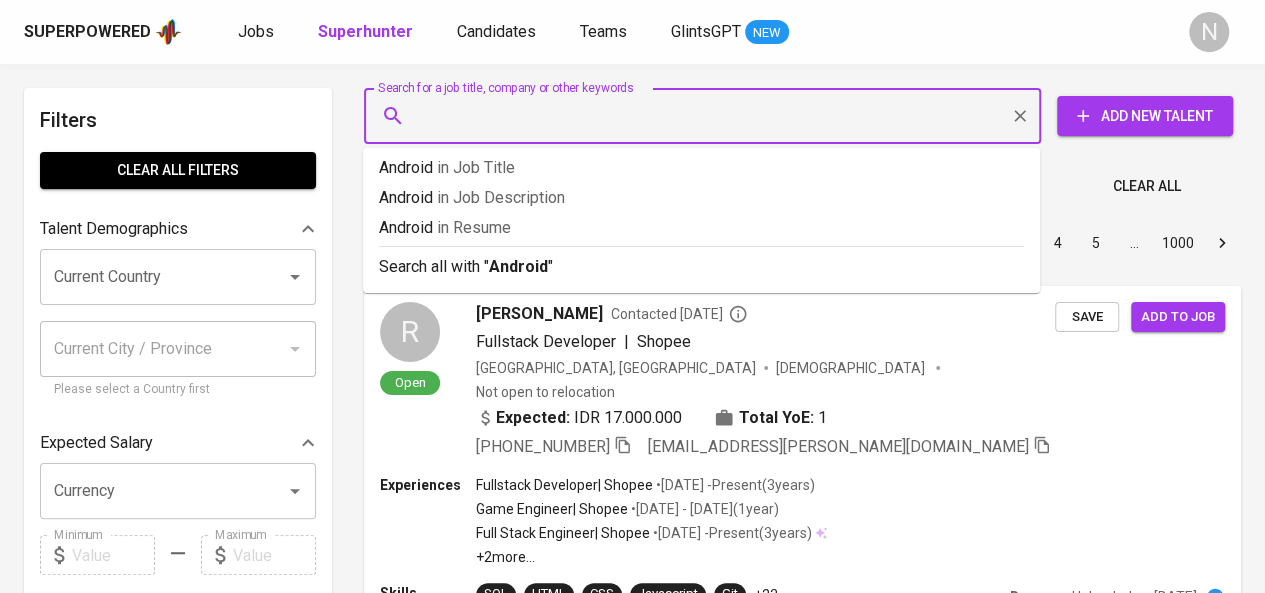 click on "Current Country" at bounding box center [150, 277] 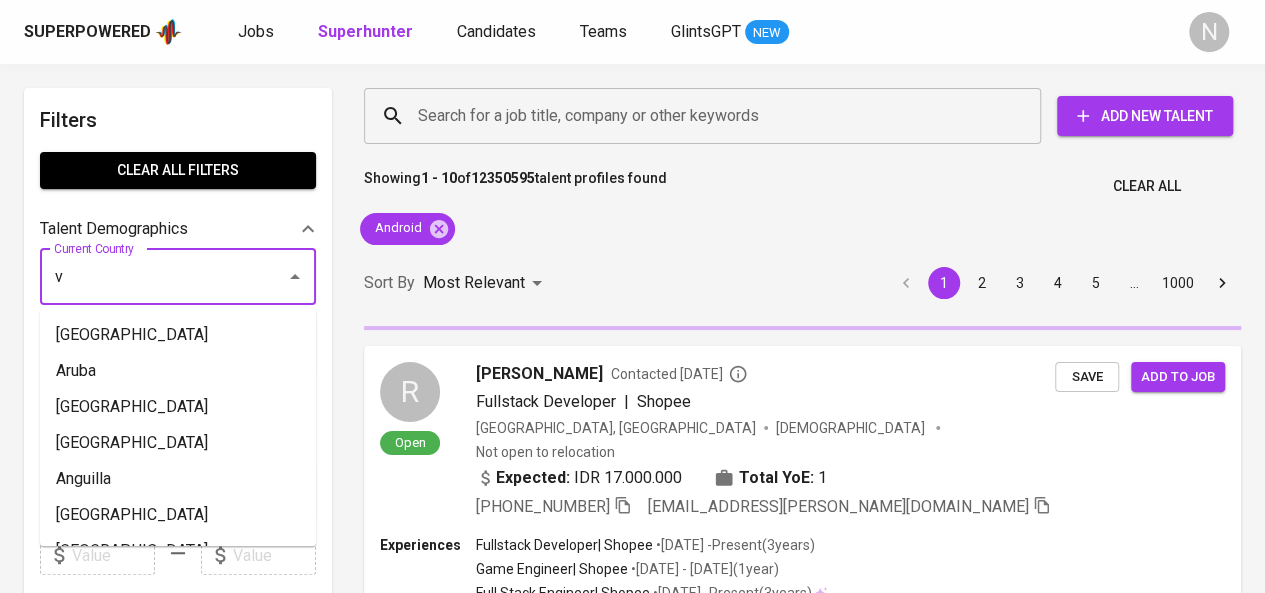 click on "v" at bounding box center [150, 277] 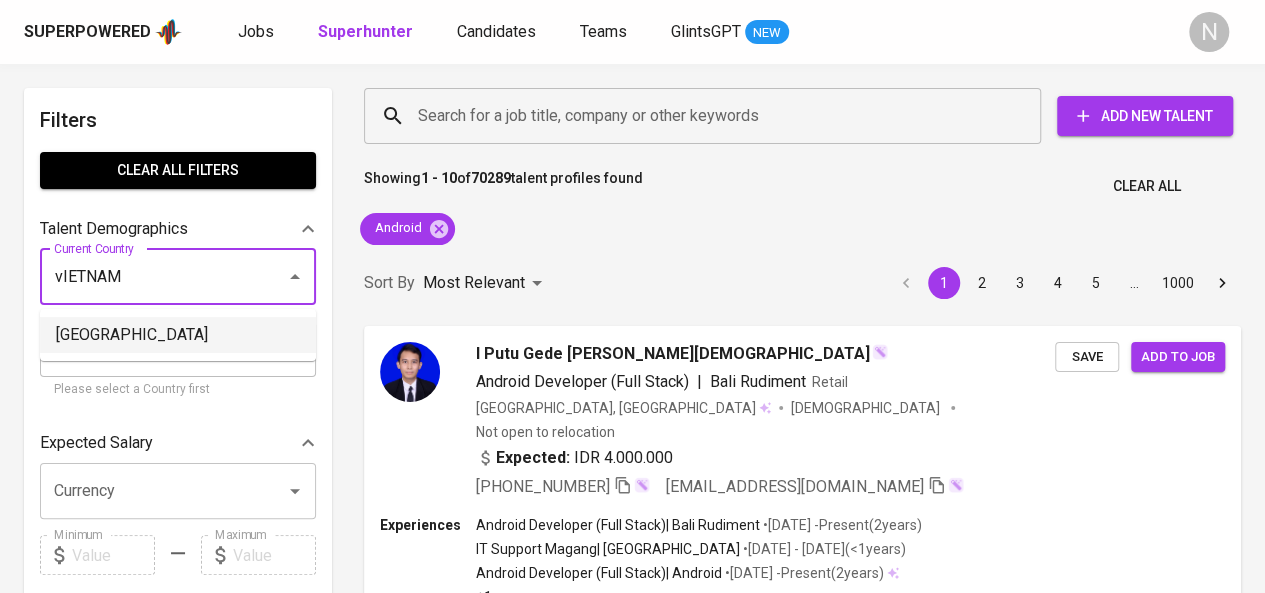 click on "[GEOGRAPHIC_DATA]" at bounding box center [178, 335] 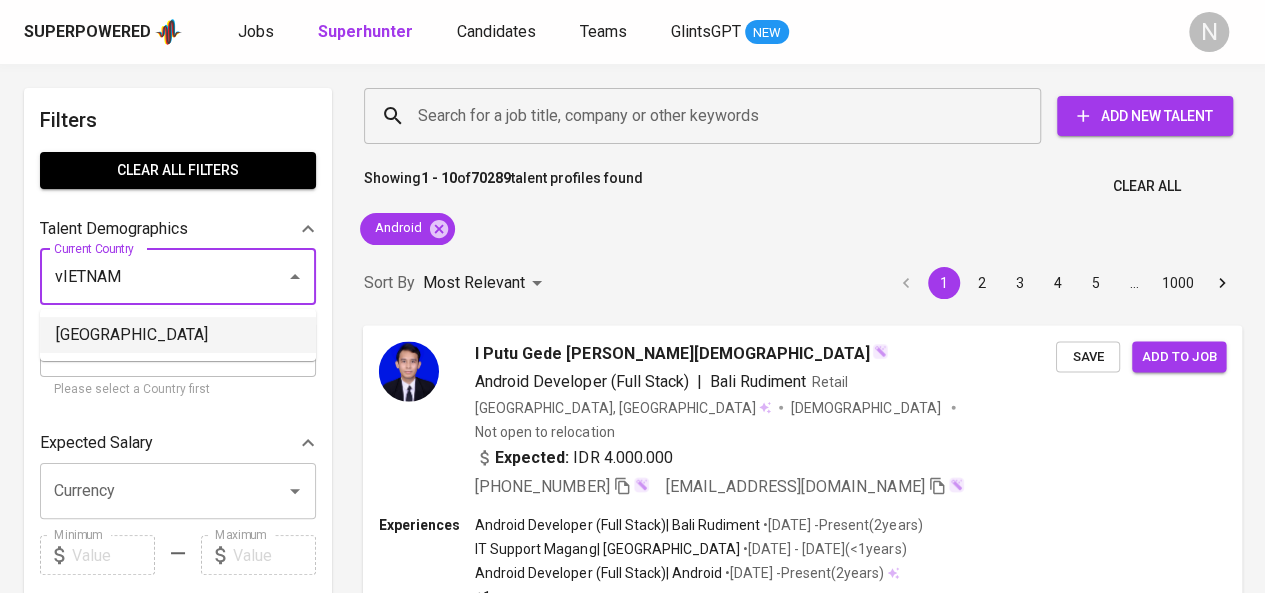 type on "Vietnam" 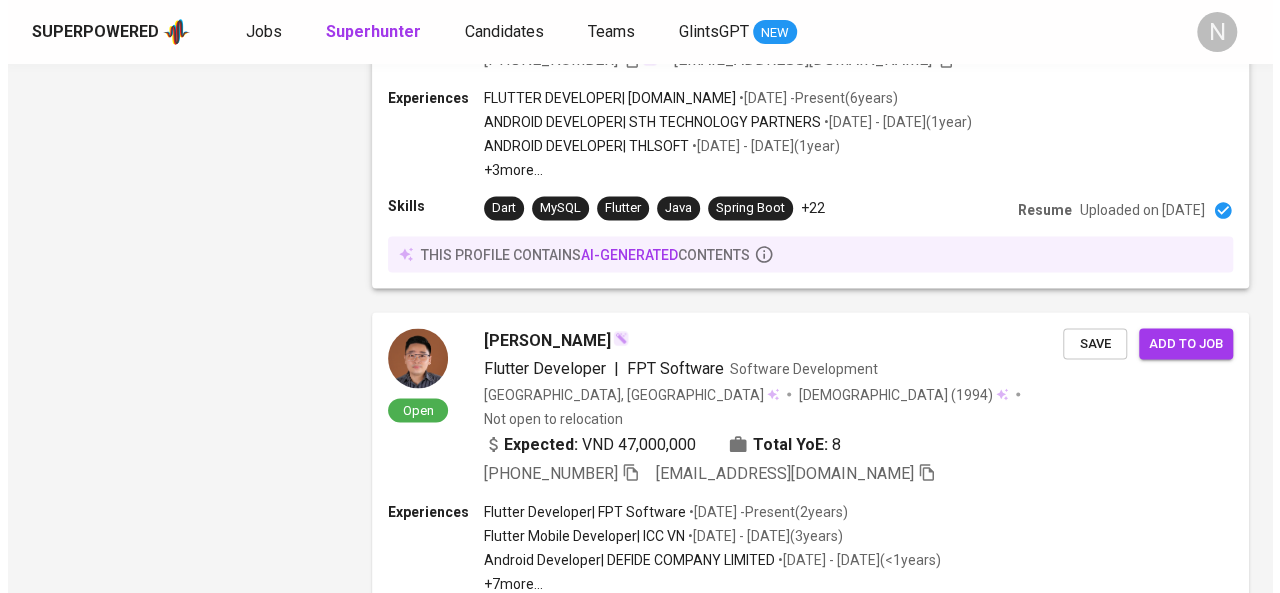 scroll, scrollTop: 1700, scrollLeft: 0, axis: vertical 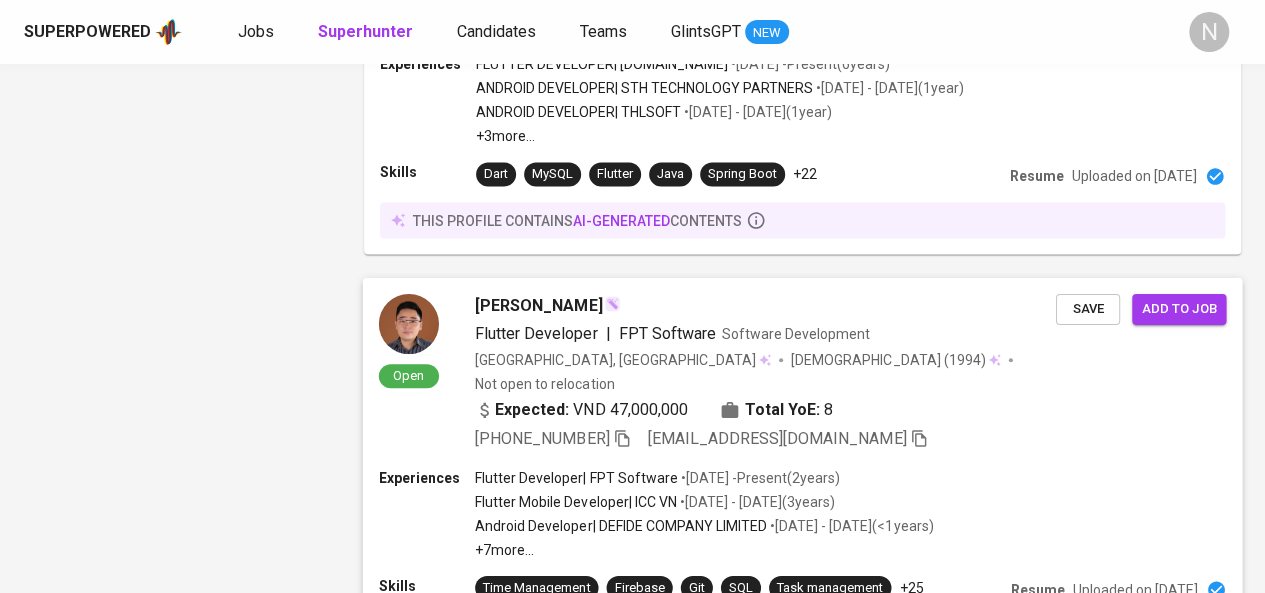 click on "Hồ Hoàng Hải" at bounding box center [538, 305] 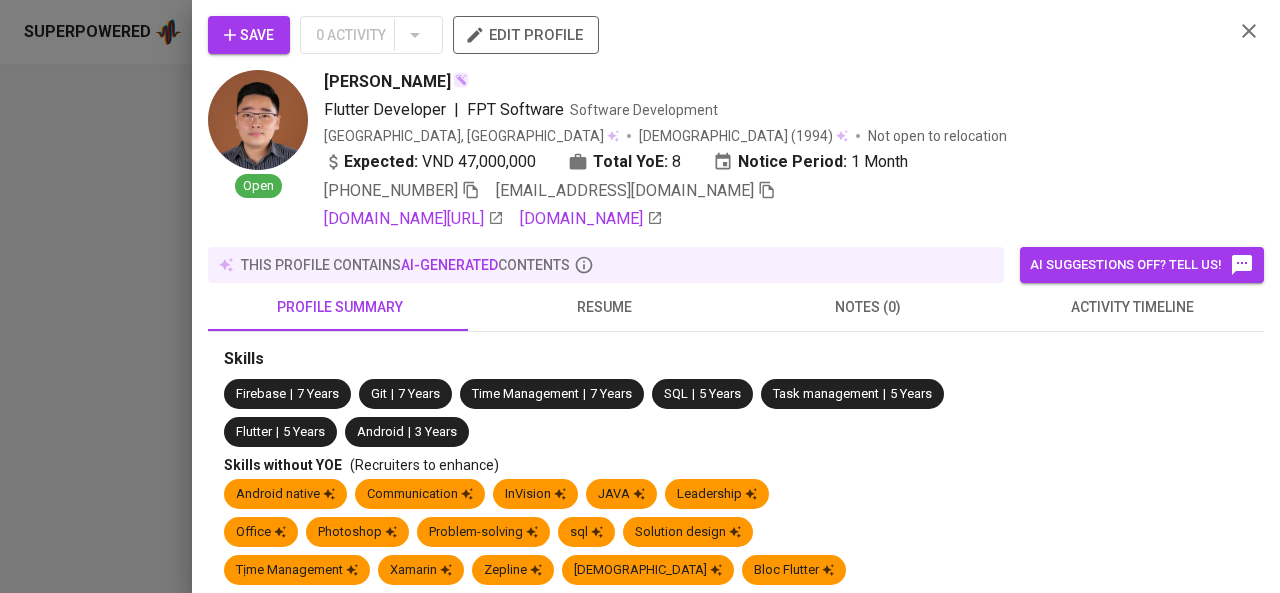 click on "resume" at bounding box center (604, 307) 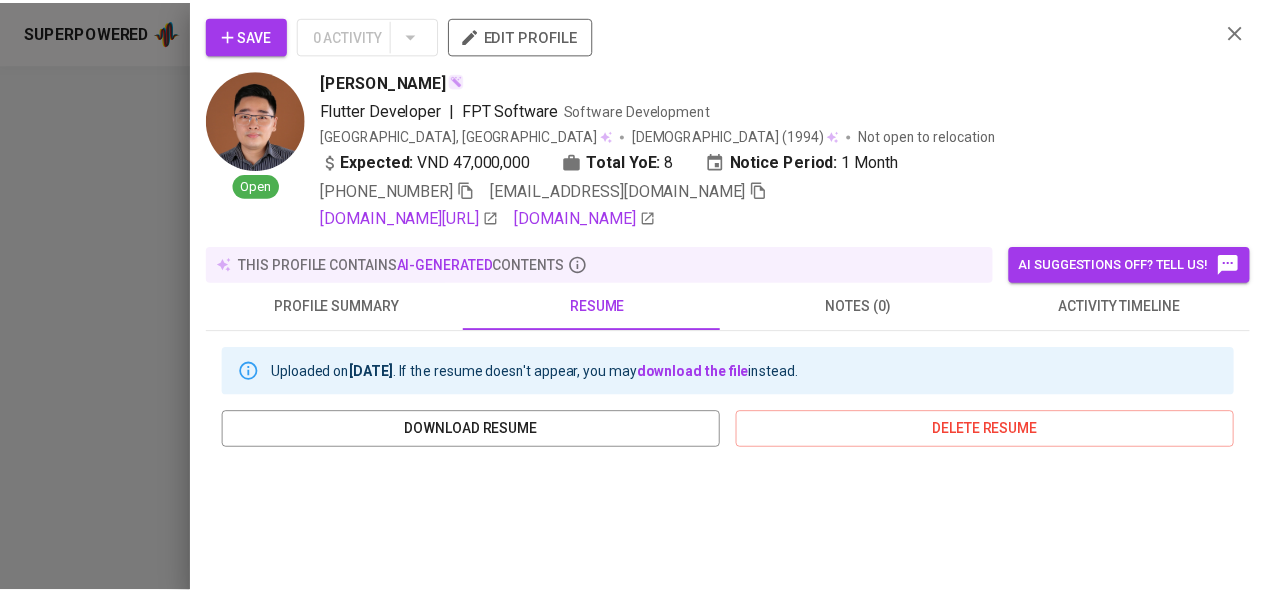 scroll, scrollTop: 501, scrollLeft: 0, axis: vertical 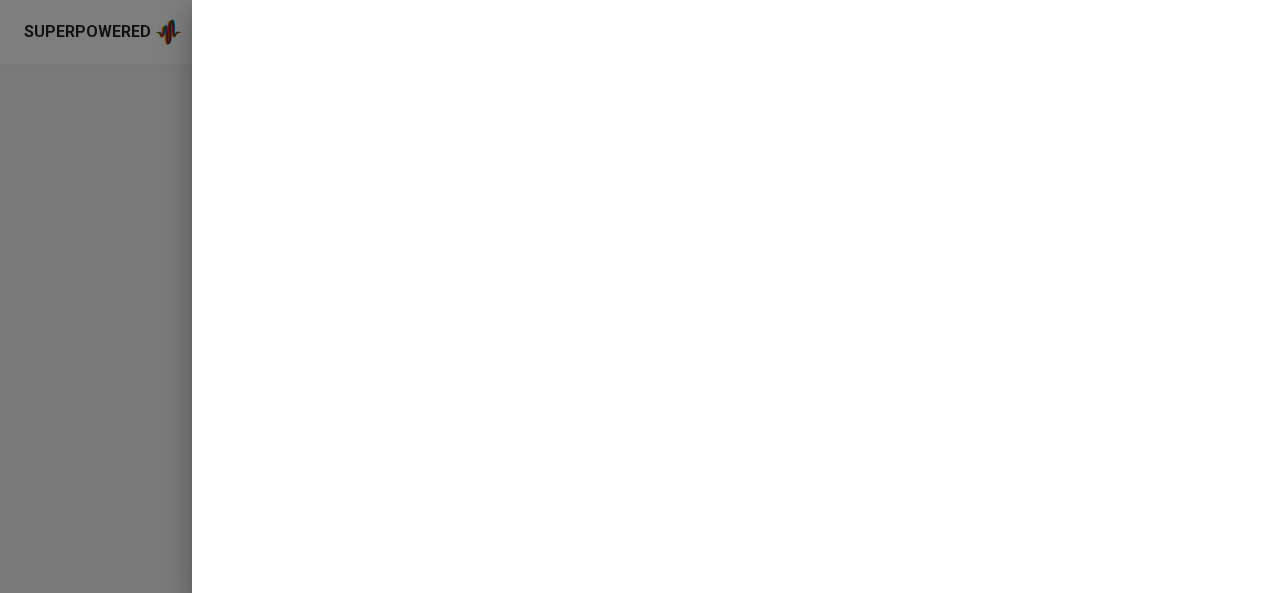 click at bounding box center [640, 296] 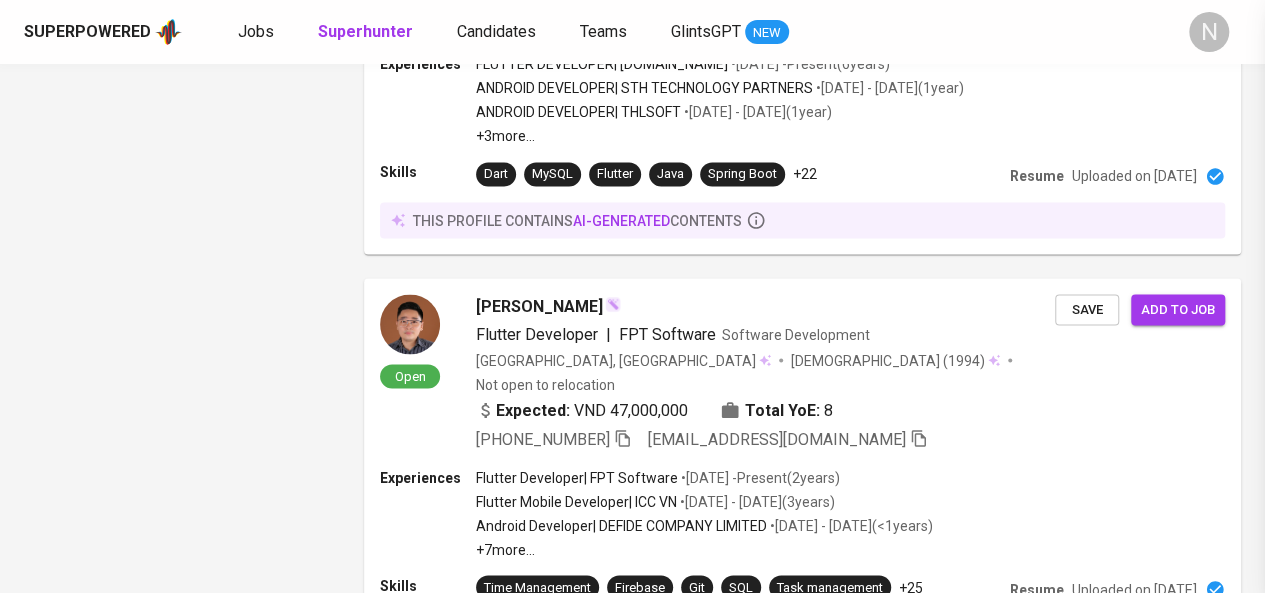 scroll, scrollTop: 0, scrollLeft: 0, axis: both 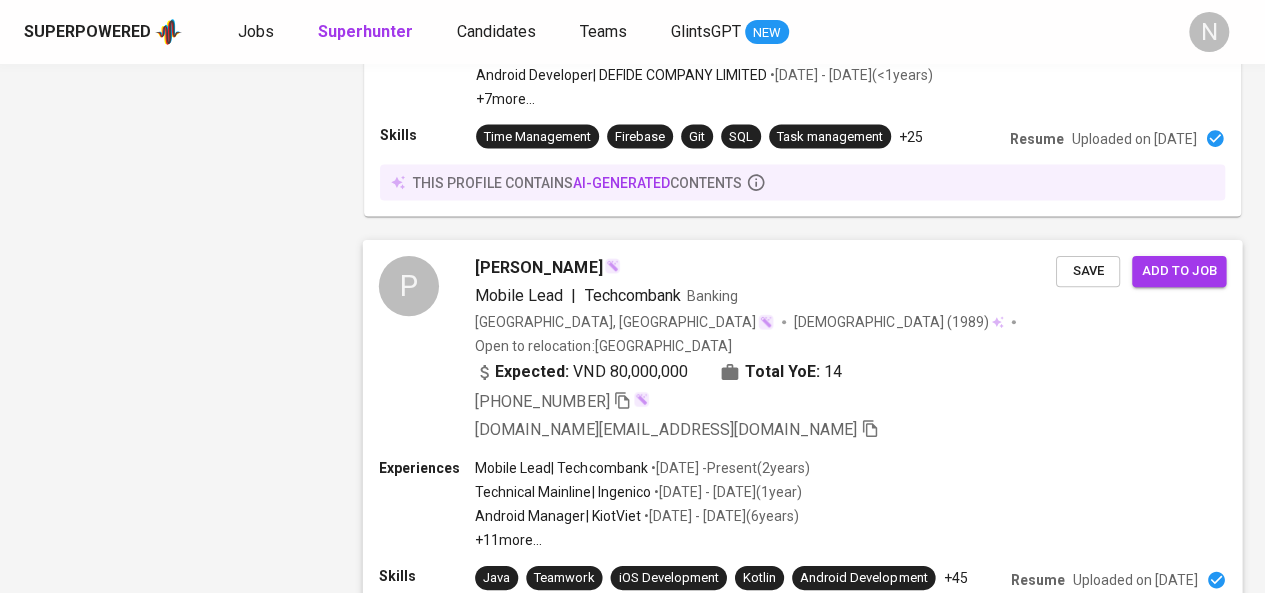 click on "Pham Van Toan" at bounding box center (538, 268) 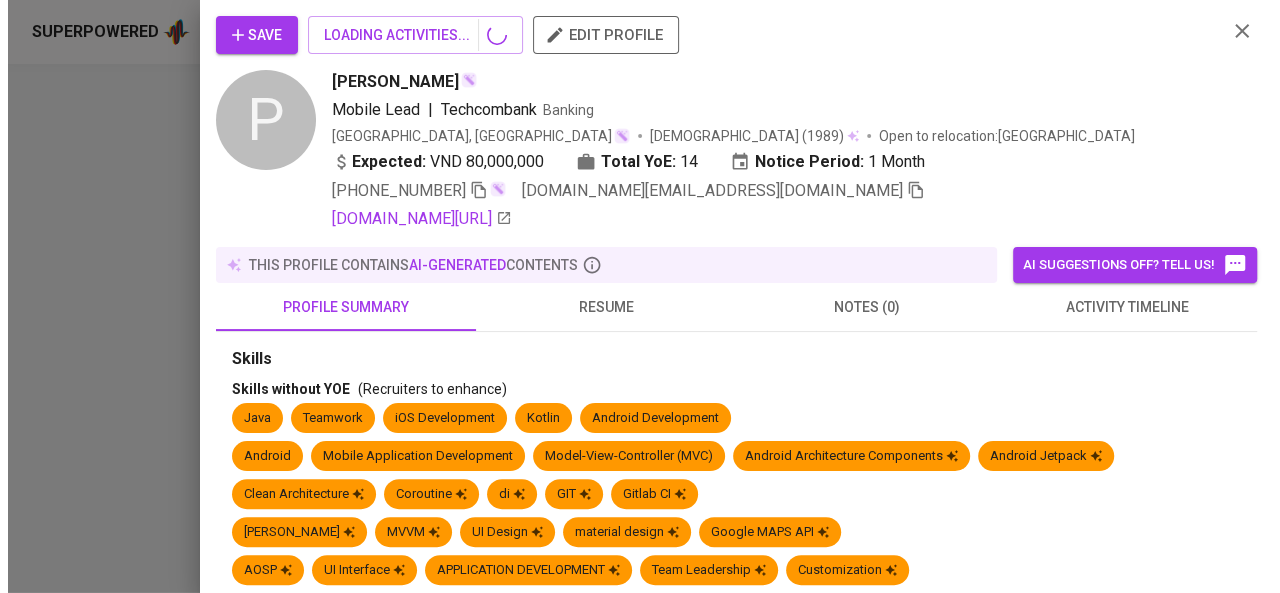 scroll, scrollTop: 2016, scrollLeft: 0, axis: vertical 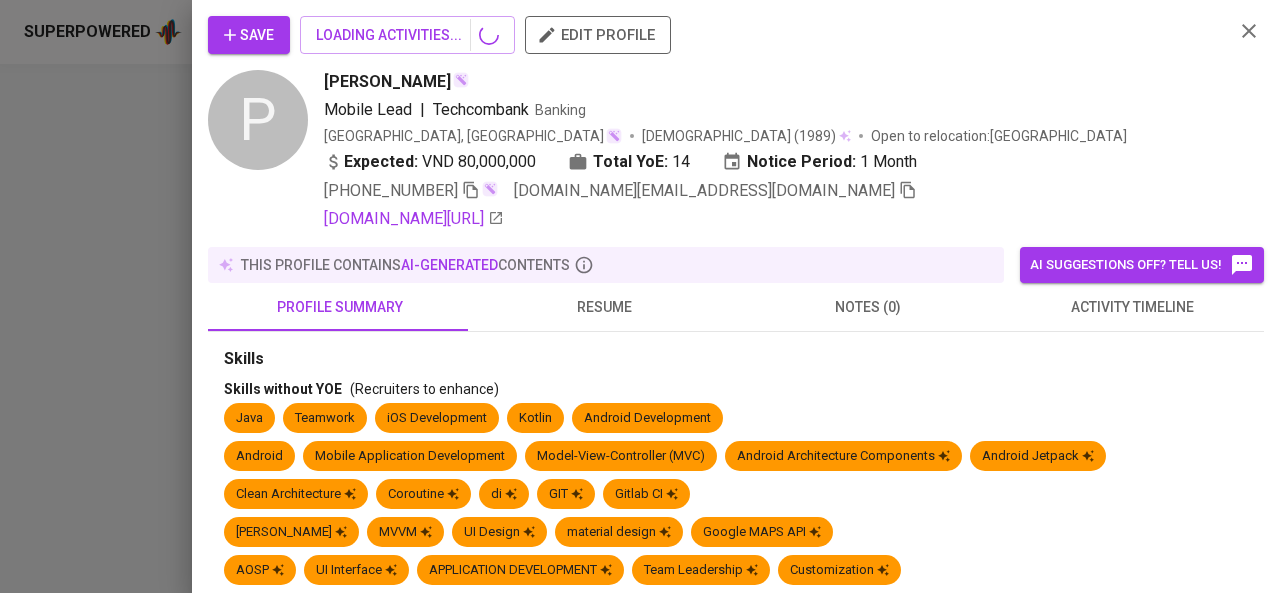 click on "resume" at bounding box center [604, 307] 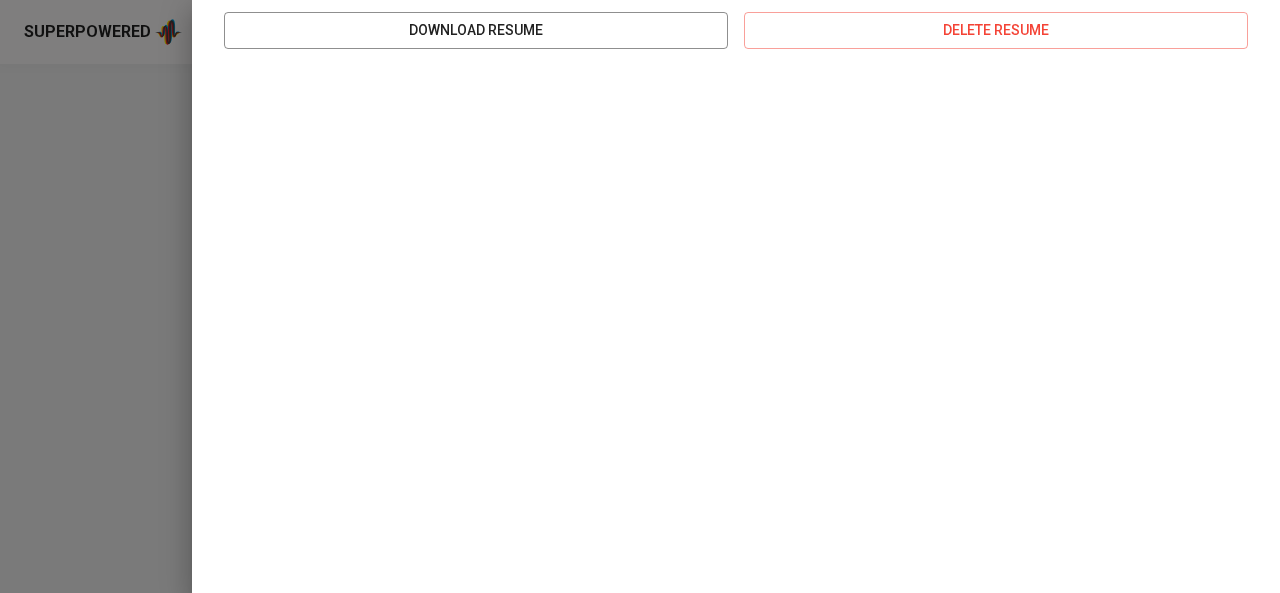 scroll, scrollTop: 0, scrollLeft: 0, axis: both 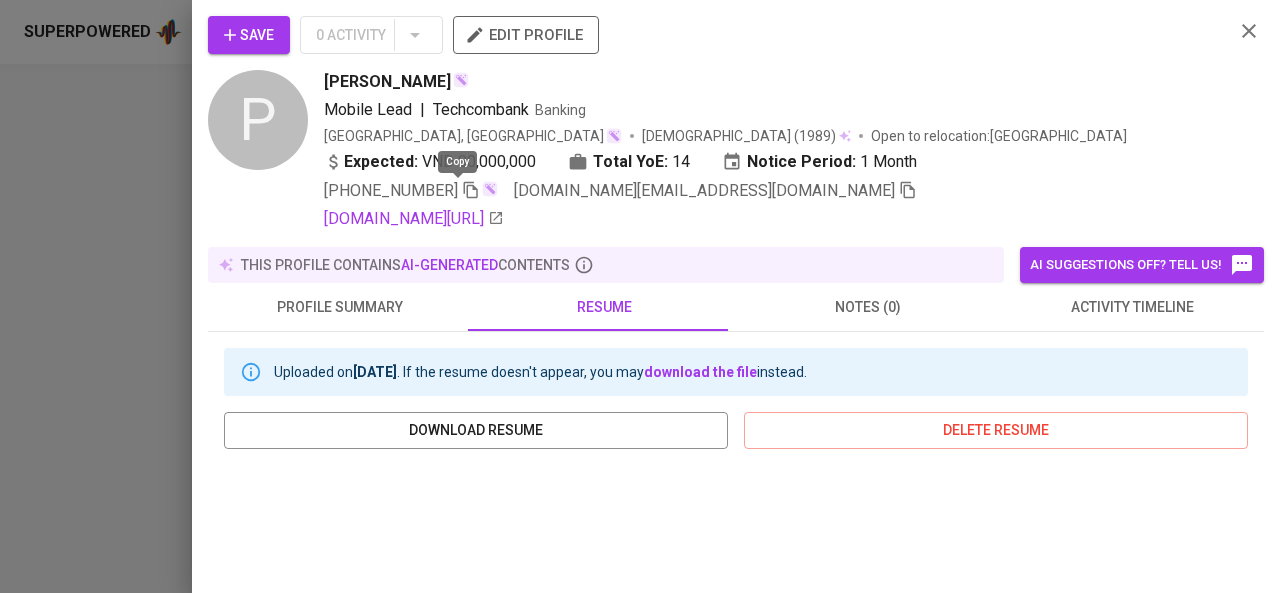 click 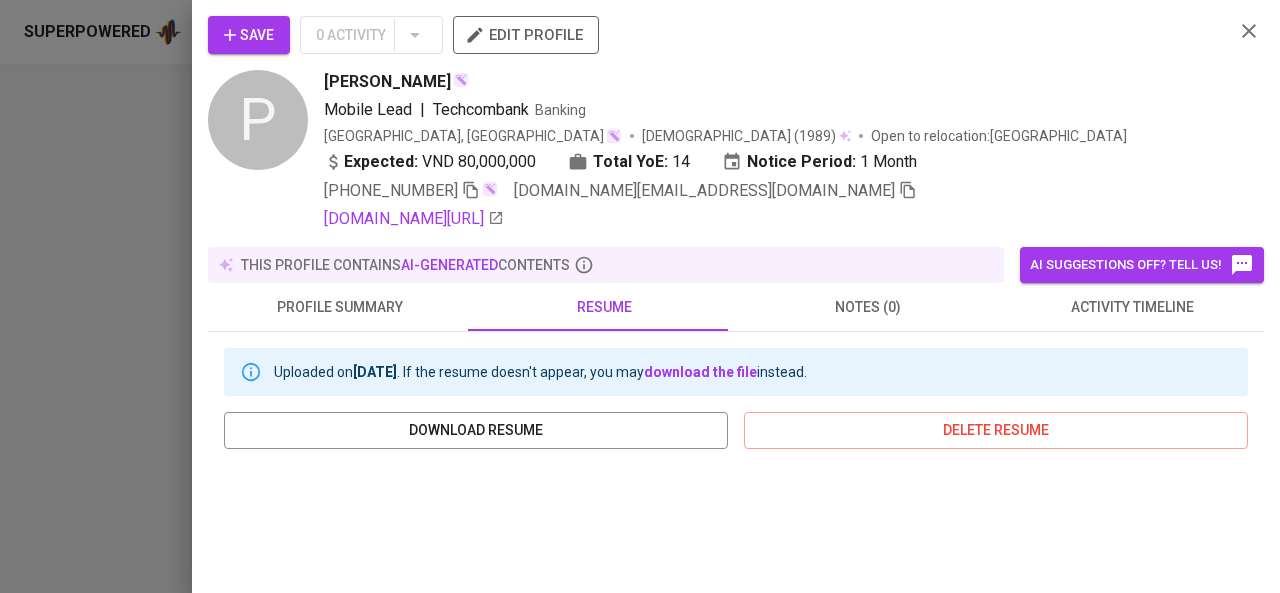 click at bounding box center [640, 296] 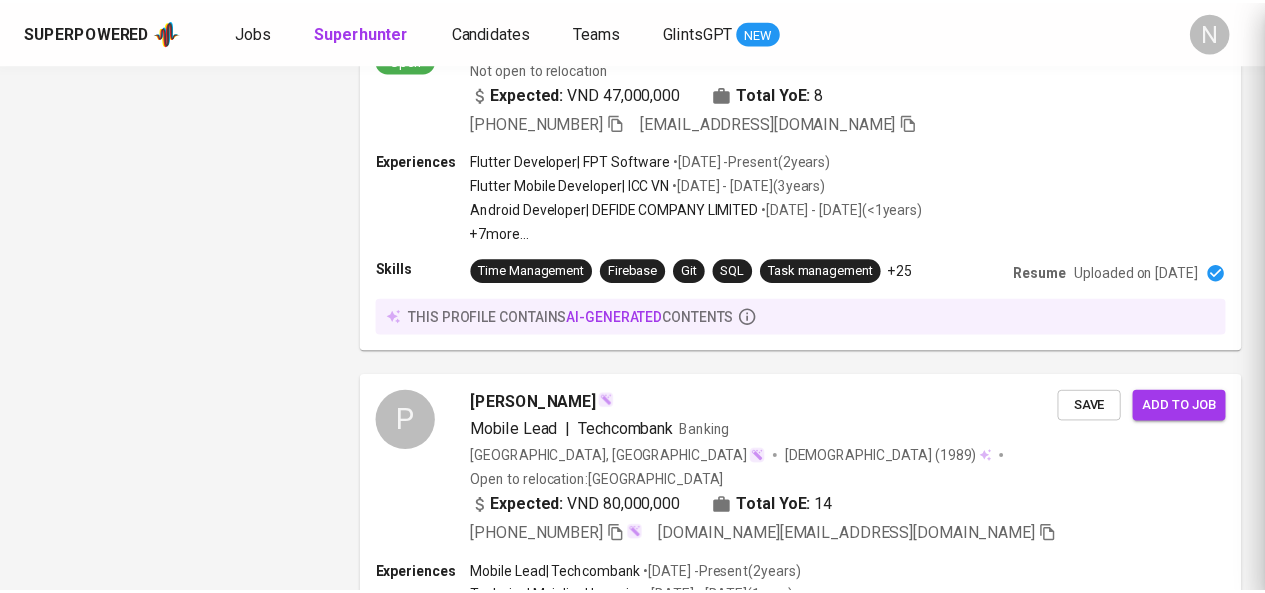 scroll, scrollTop: 2064, scrollLeft: 0, axis: vertical 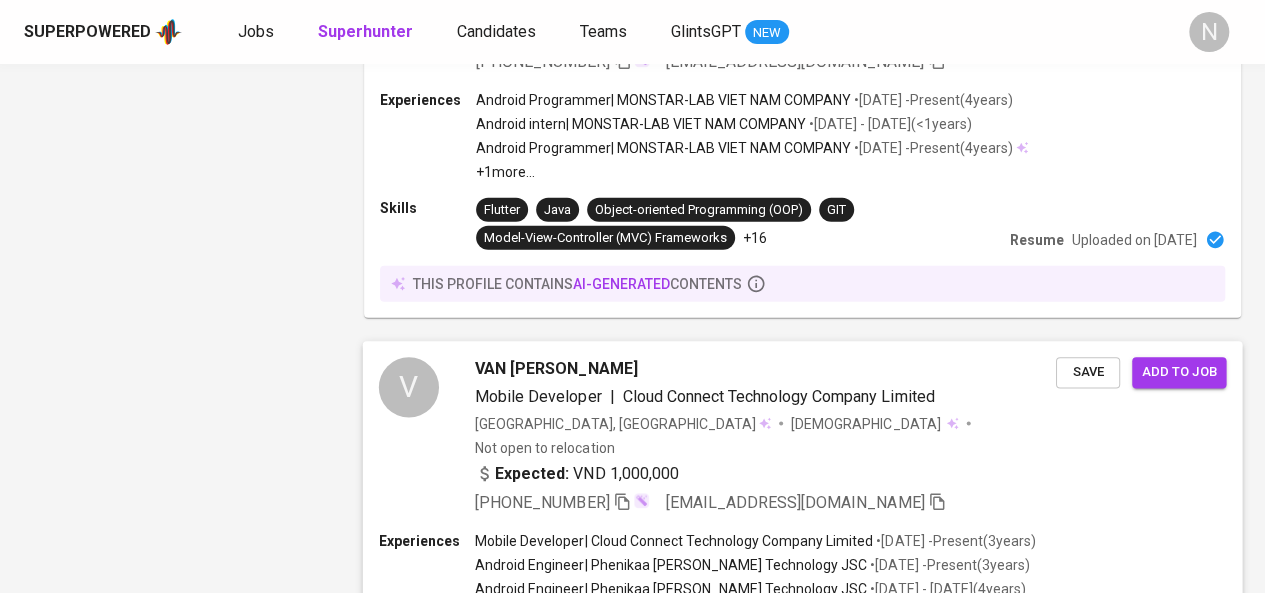 click on "VAN HIEU DAO" at bounding box center [556, 370] 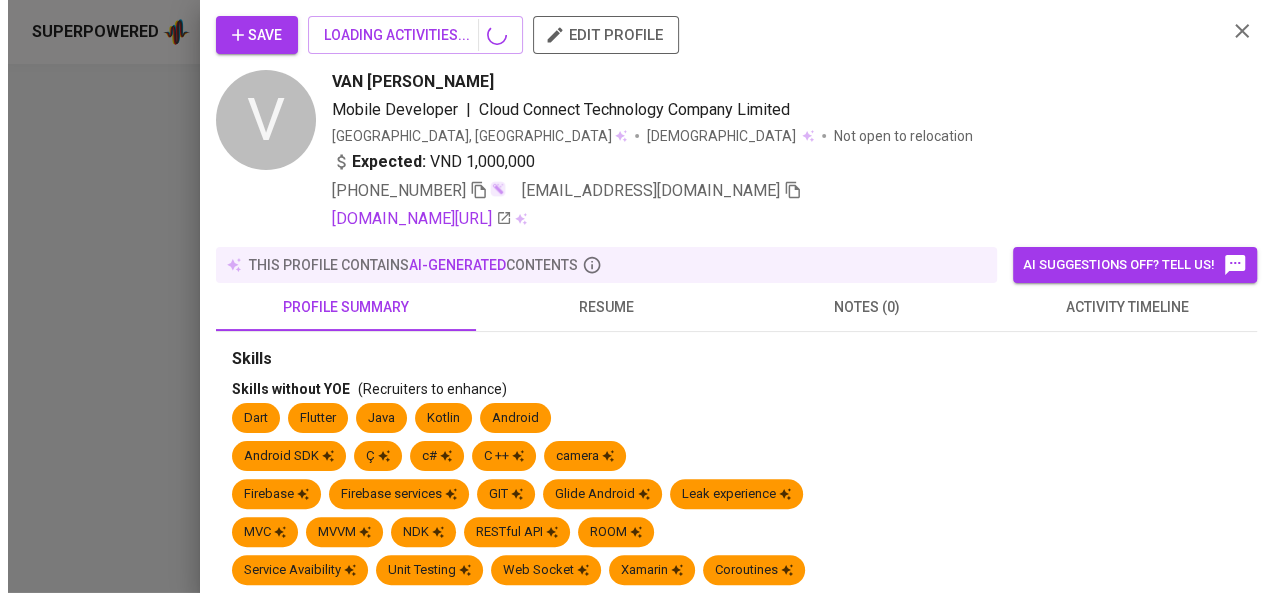 scroll, scrollTop: 3231, scrollLeft: 0, axis: vertical 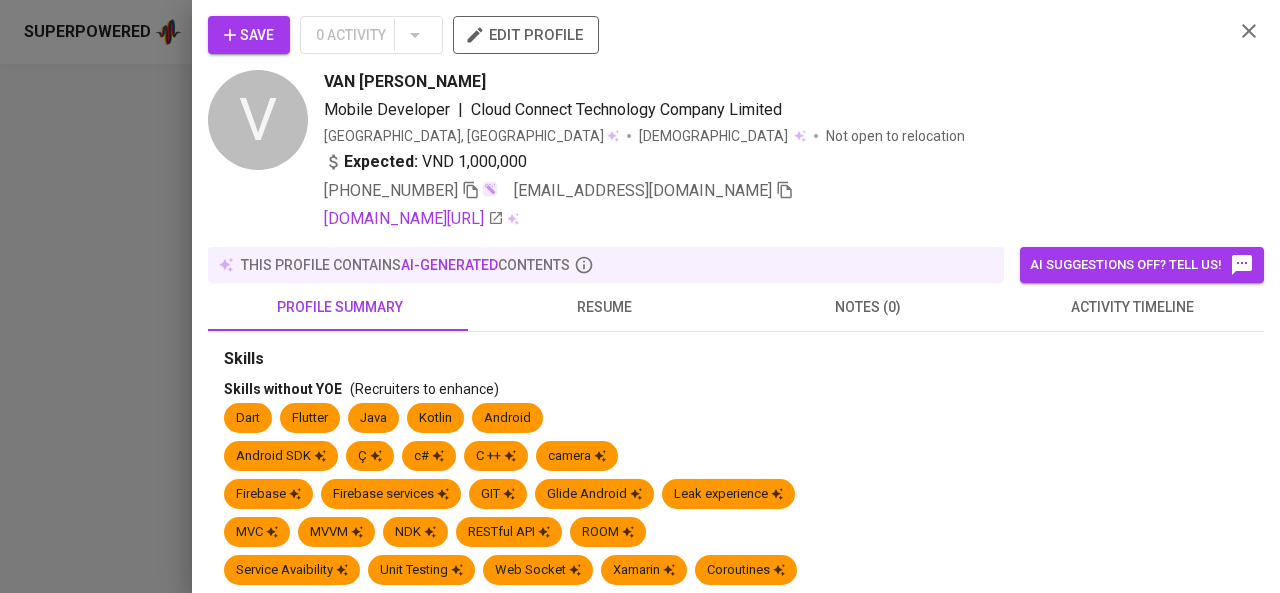 click on "resume" at bounding box center [604, 307] 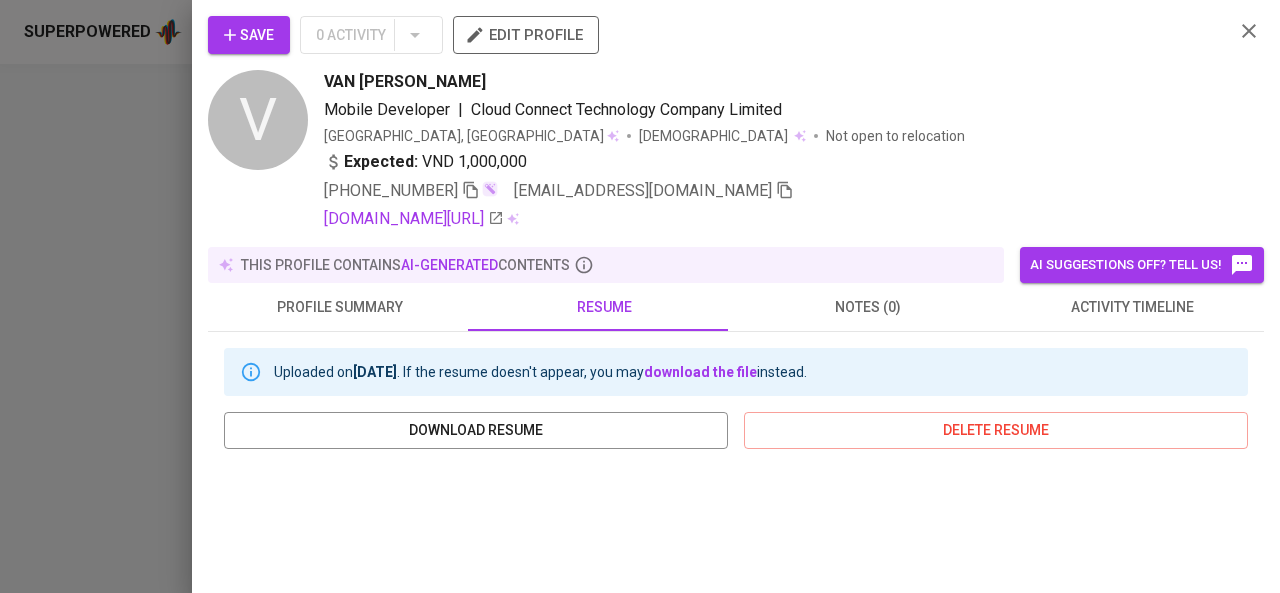 scroll, scrollTop: 300, scrollLeft: 0, axis: vertical 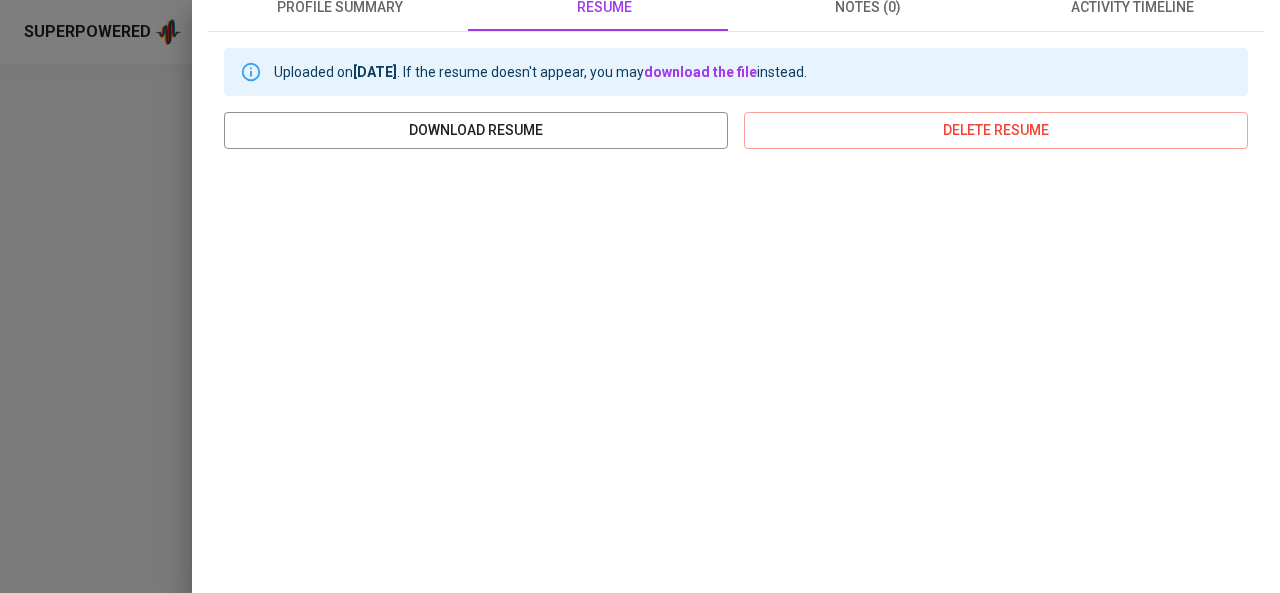 click on "Save 0 Activity   edit profile V VAN HIEU DAO Mobile Developer | Cloud Connect Technology Company Limited Vietnam, Ho Chi Minh City Male   Not open to relocation Expected:   VND 1,000,000 +84 347-254-828   dvhieu0606@gmail.com   github.com/daohieu0606 this profile contains  AI-generated  contents AI suggestions off? Tell us! profile summary resume notes (0) activity timeline Uploaded on  Jul 02, 2024 . If the resume doesn't appear, you may  download the file  instead. download resume delete resume" at bounding box center [736, 296] 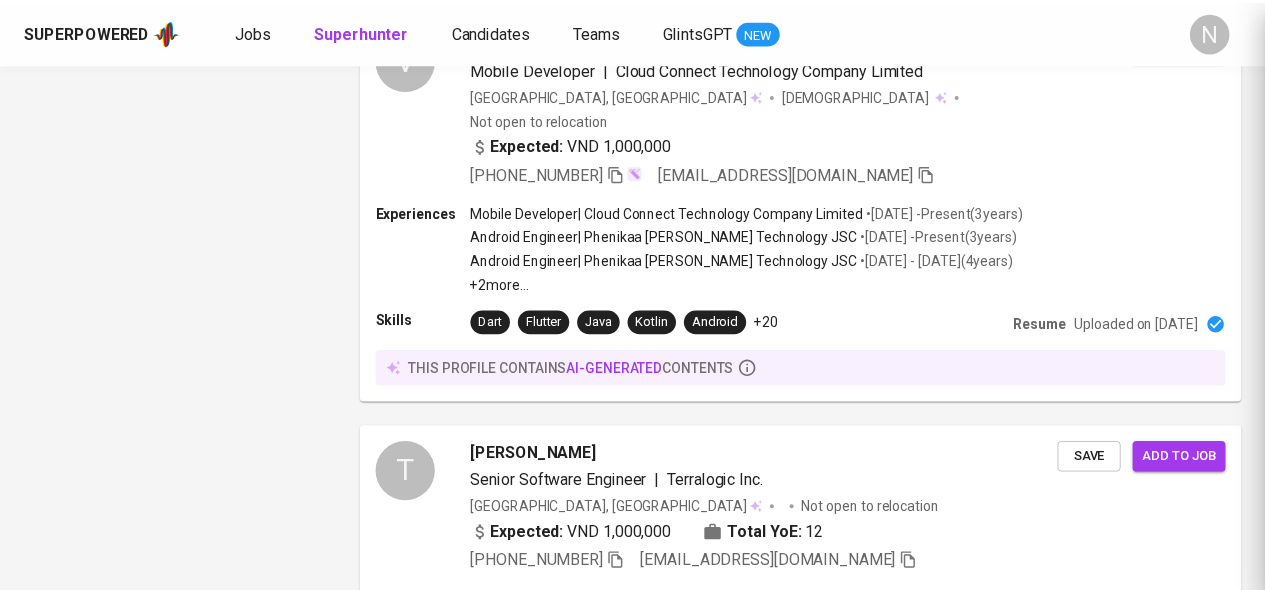 scroll, scrollTop: 3098, scrollLeft: 0, axis: vertical 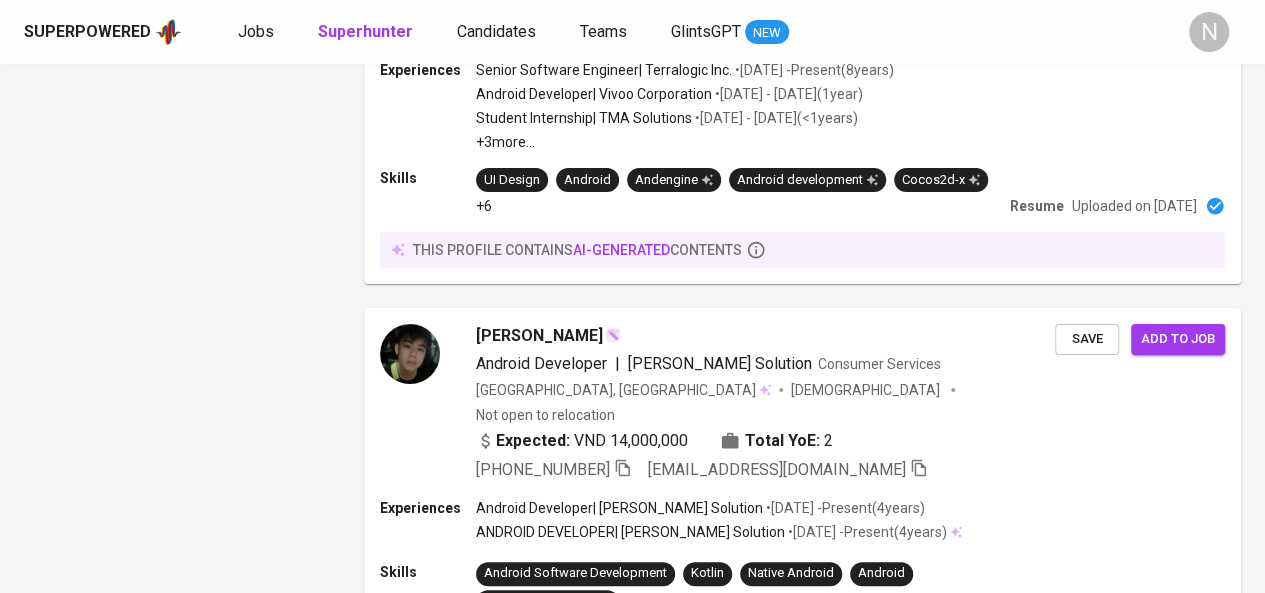 click on "2" at bounding box center [459, 722] 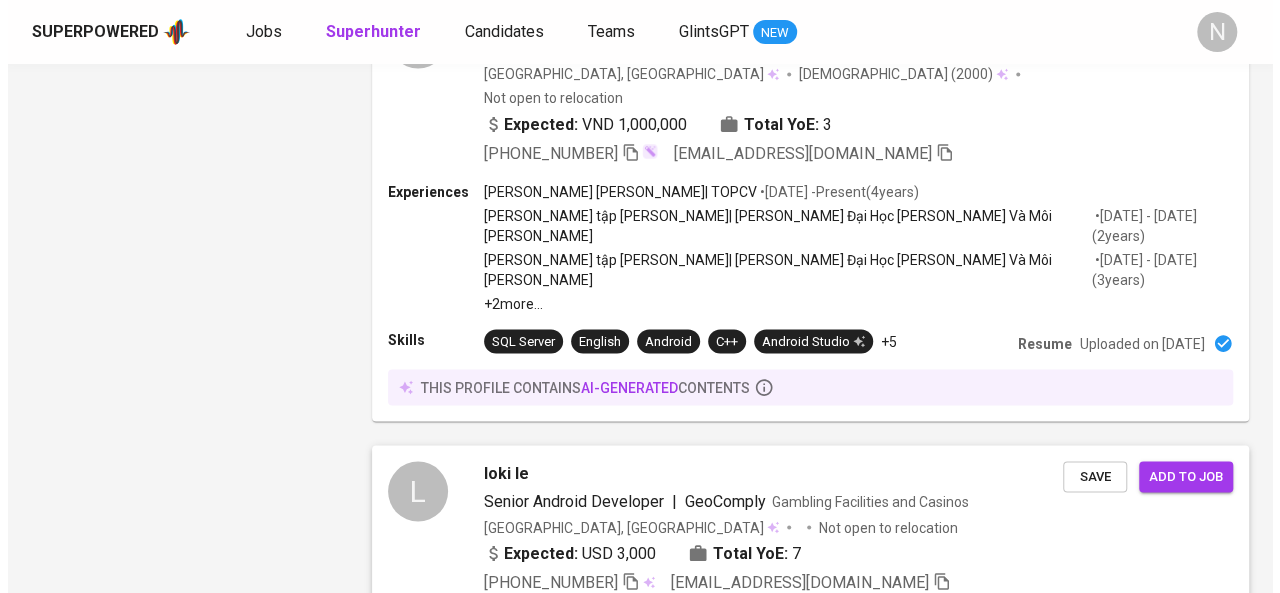 scroll, scrollTop: 1816, scrollLeft: 0, axis: vertical 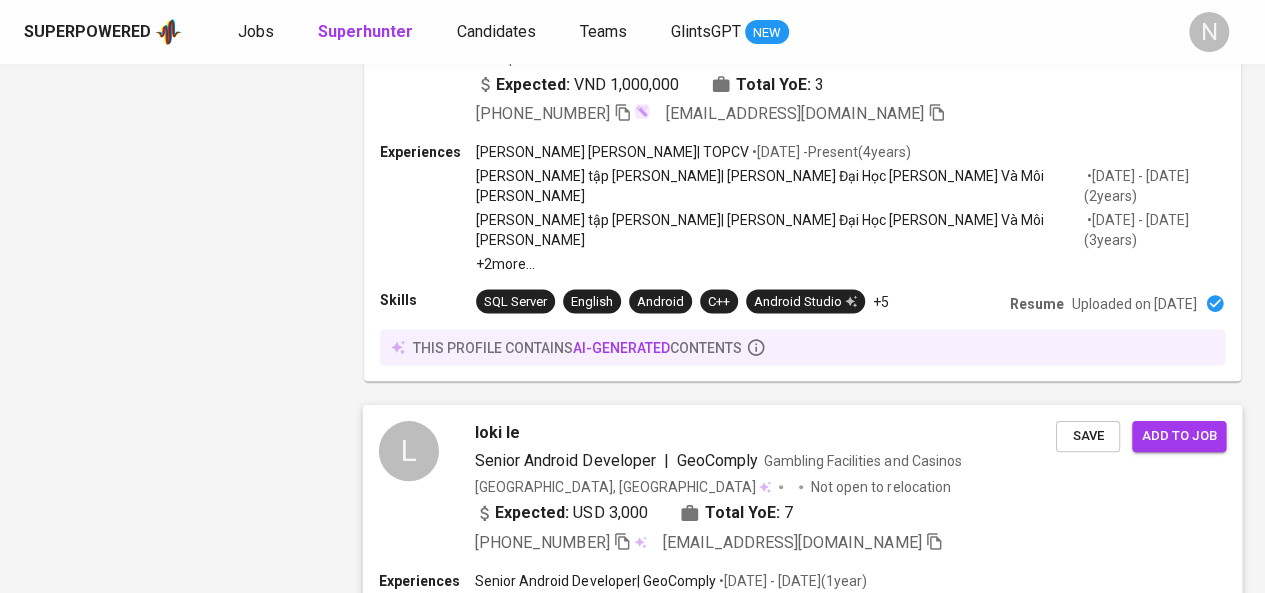 click on "loki le" at bounding box center (497, 432) 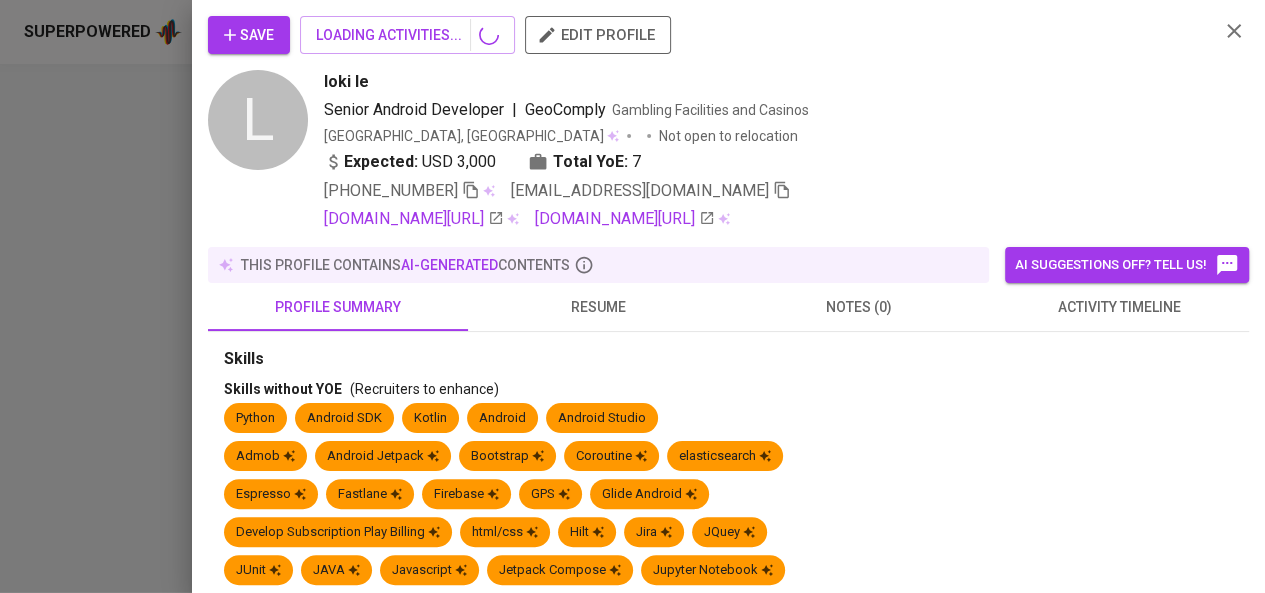 click on "this profile contains  AI-generated  contents" at bounding box center [405, 265] 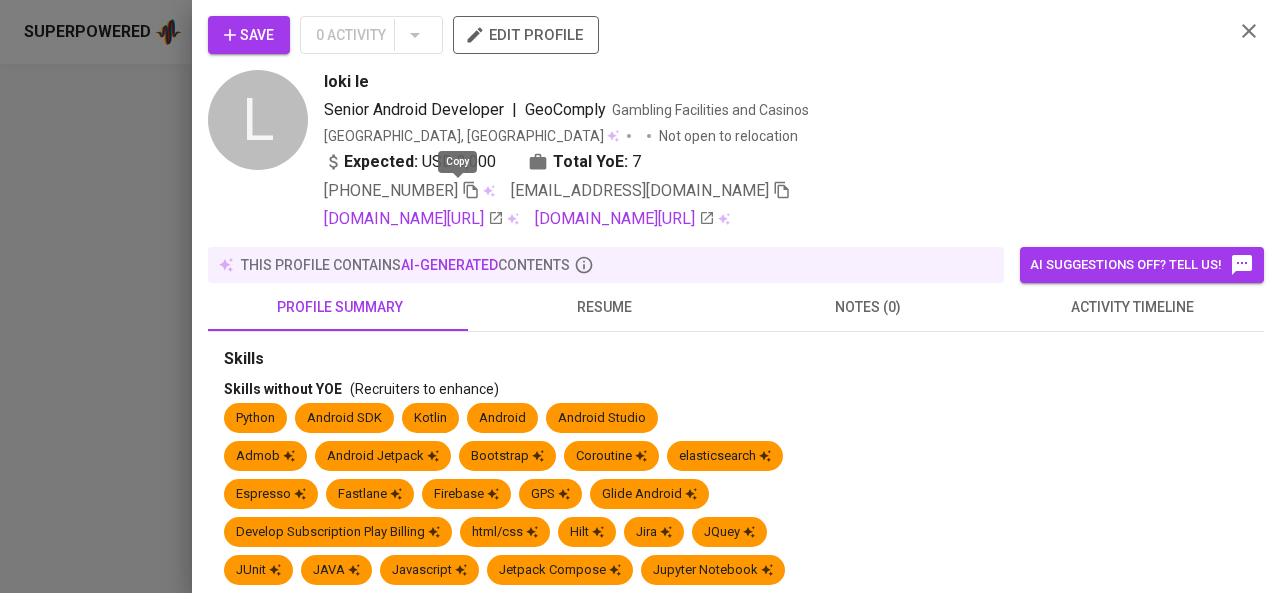 click at bounding box center (471, 190) 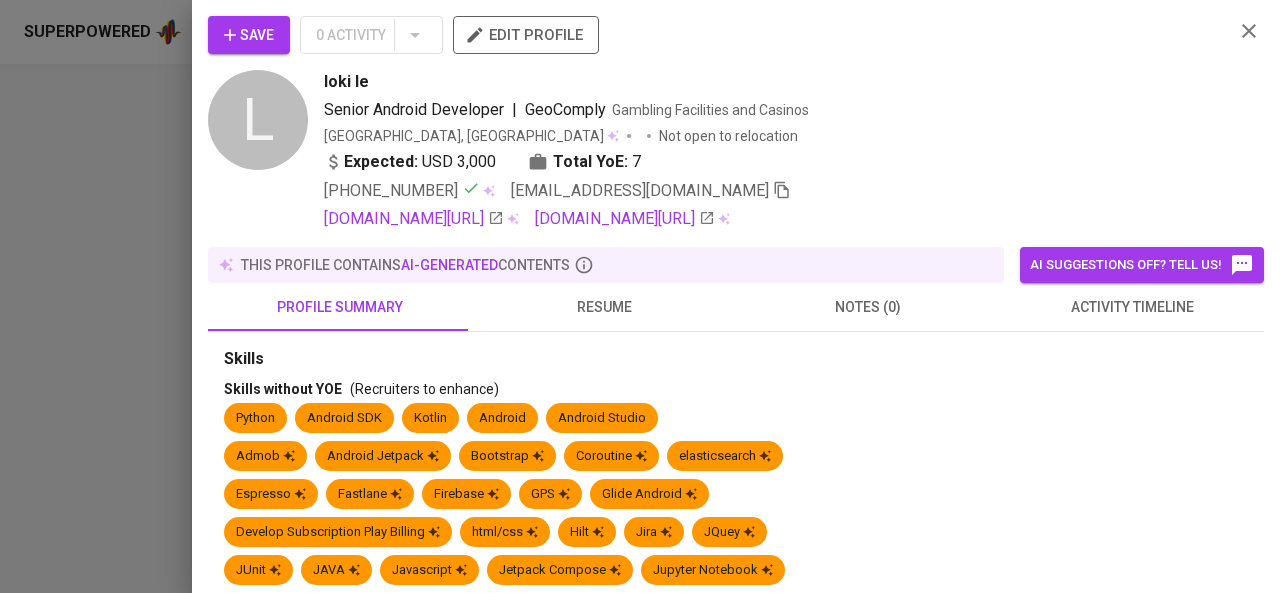 click on "resume" at bounding box center [604, 307] 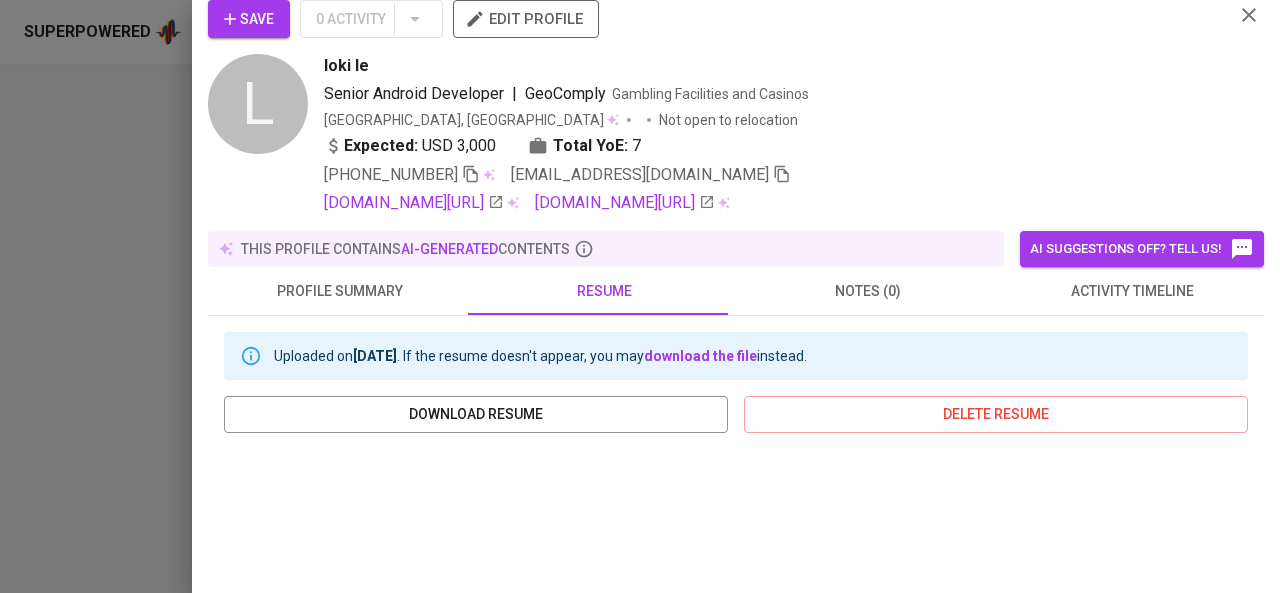 scroll, scrollTop: 466, scrollLeft: 0, axis: vertical 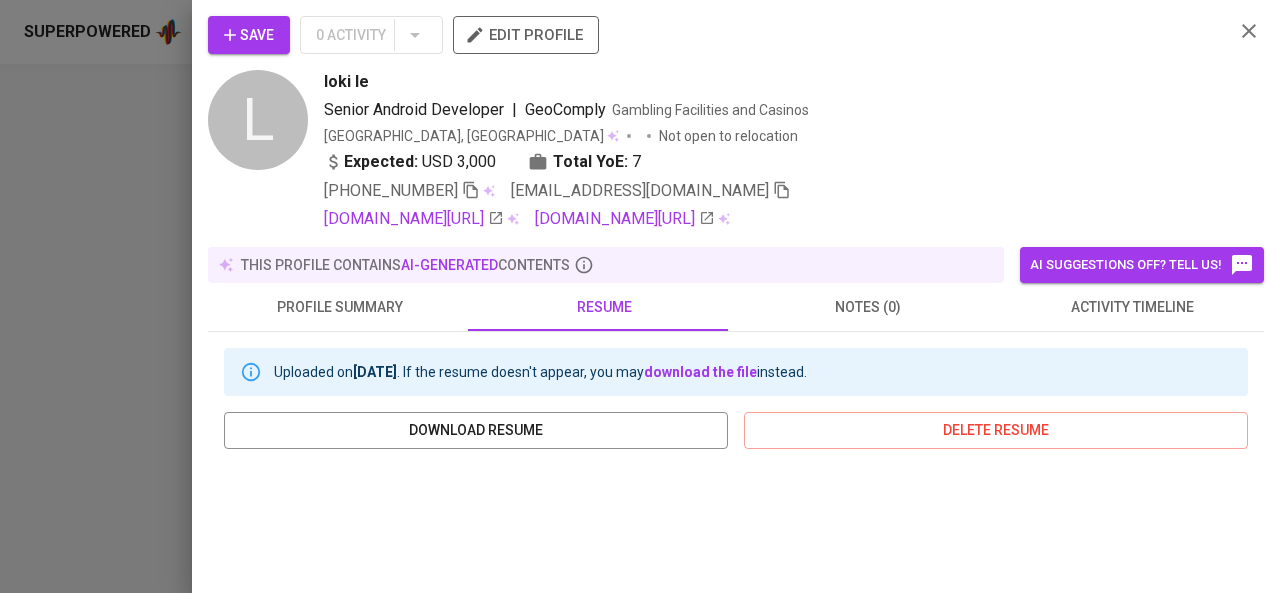 click at bounding box center [640, 296] 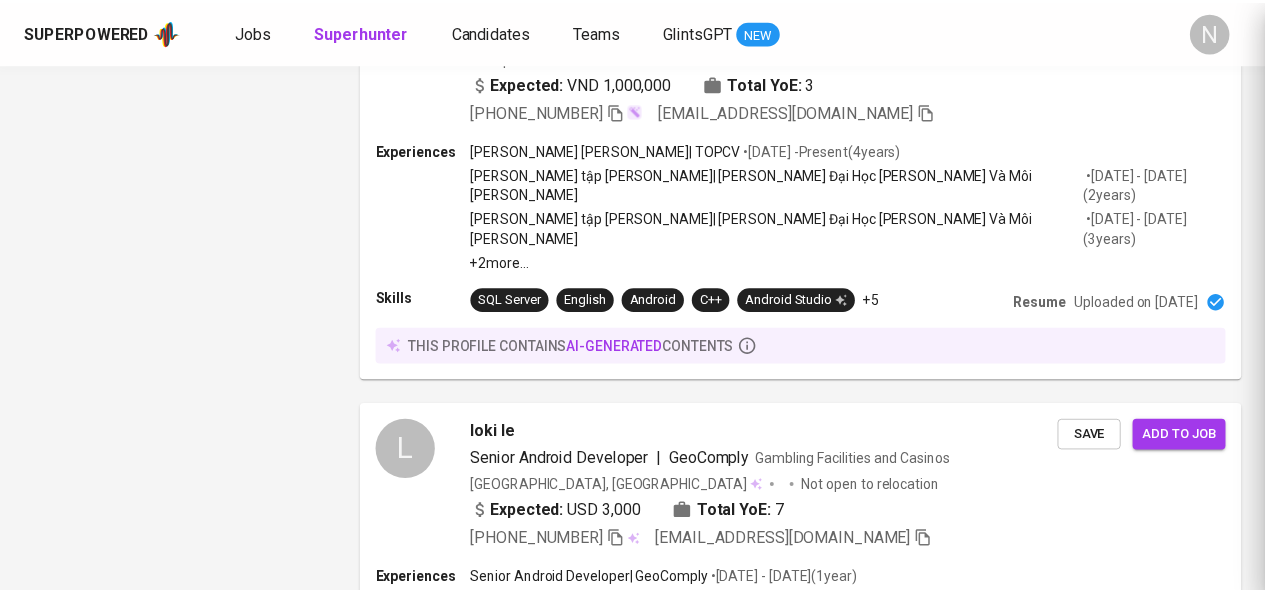 scroll, scrollTop: 1831, scrollLeft: 0, axis: vertical 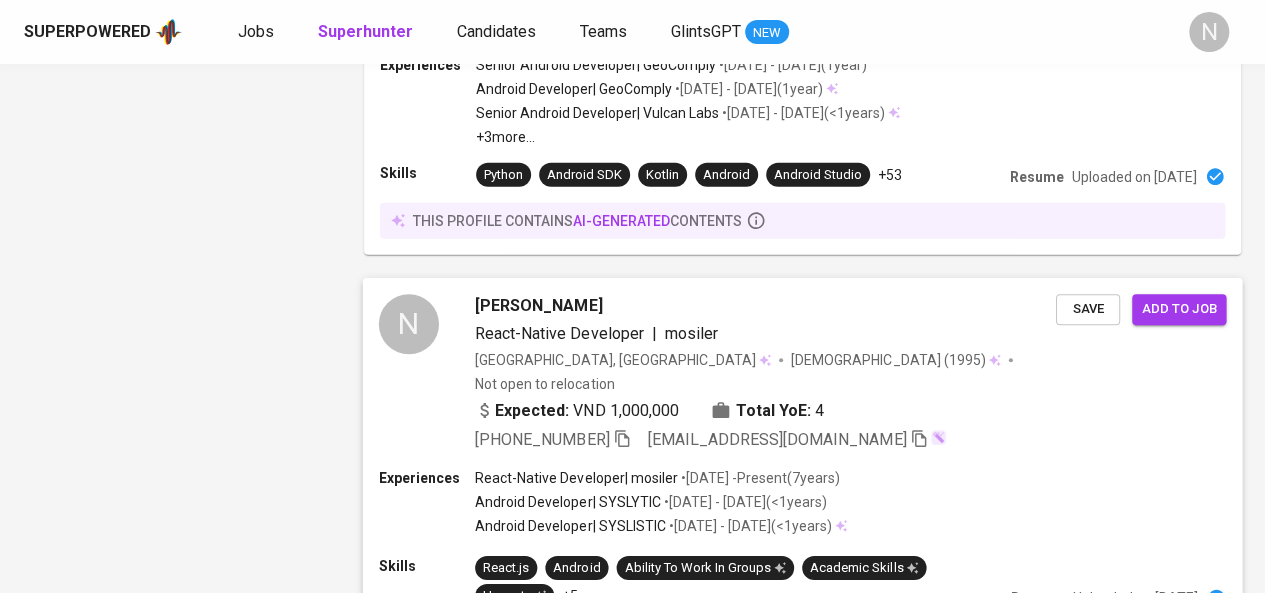 click on "Nguyen Thanh Son" at bounding box center [538, 306] 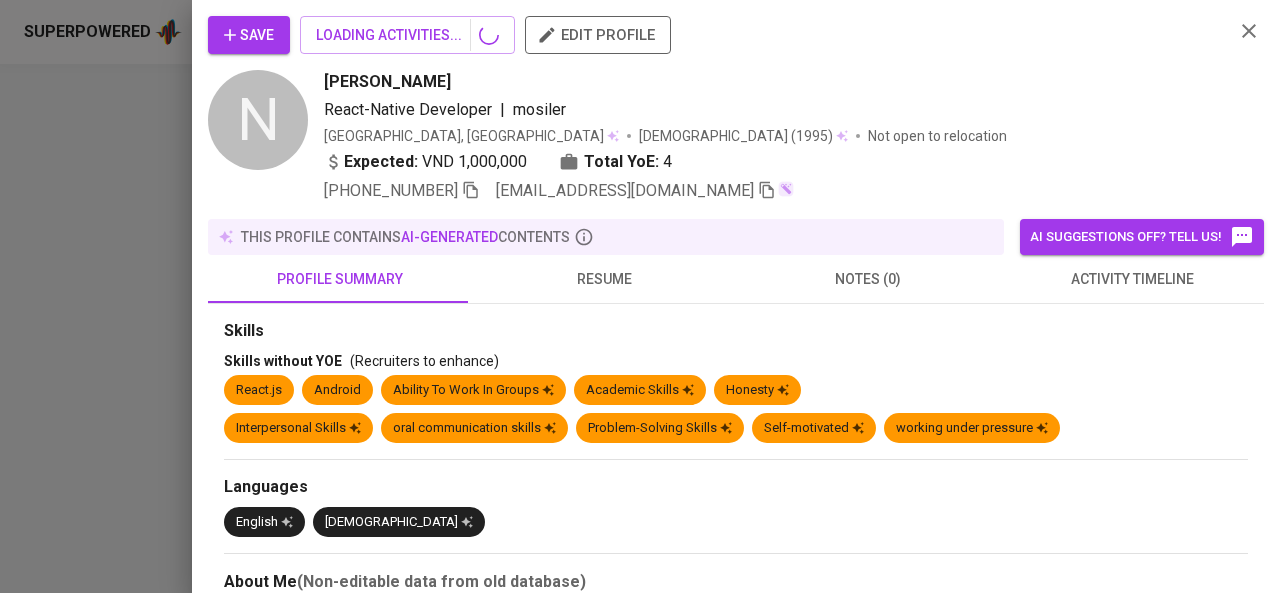 click on "resume" at bounding box center [604, 279] 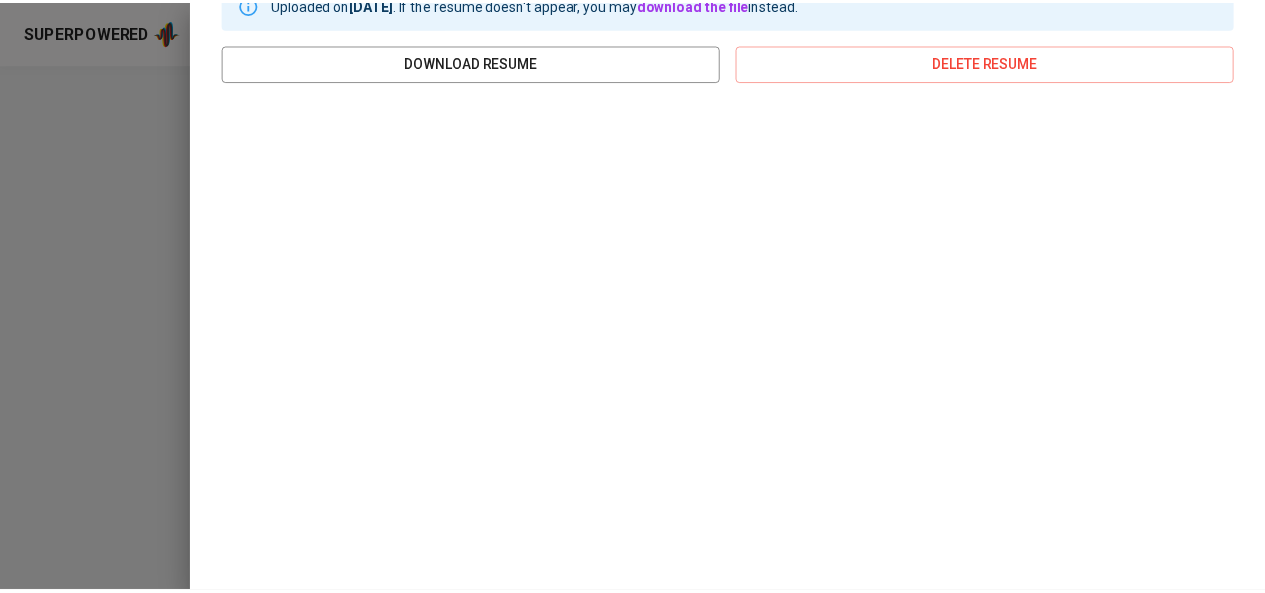 scroll, scrollTop: 366, scrollLeft: 0, axis: vertical 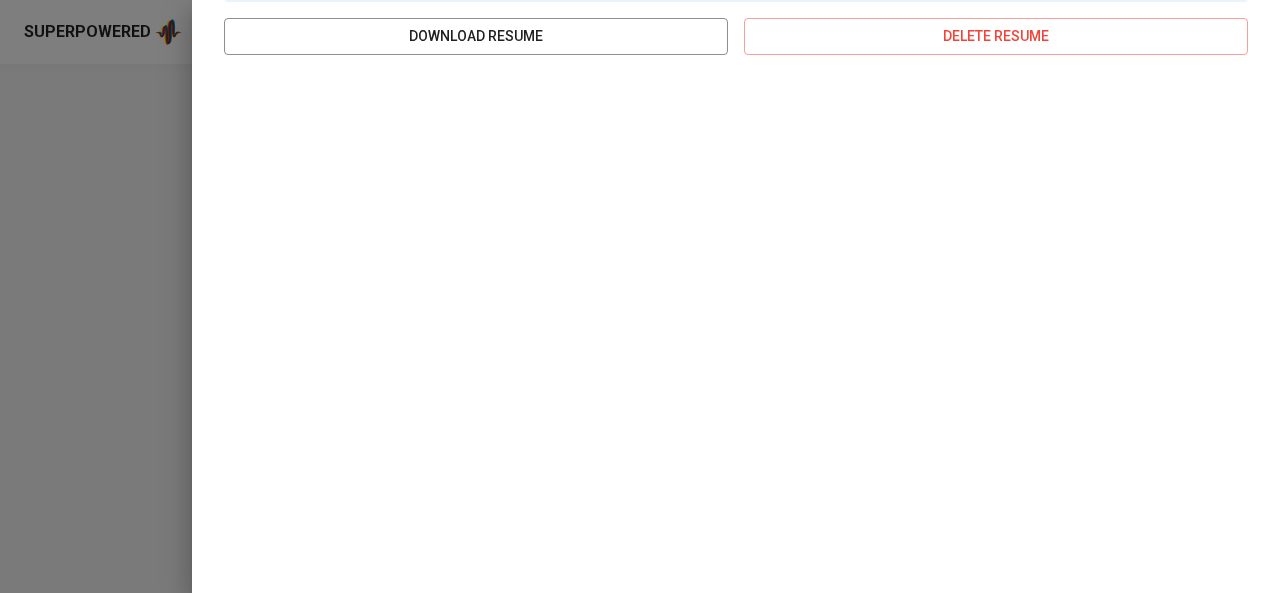click at bounding box center [640, 296] 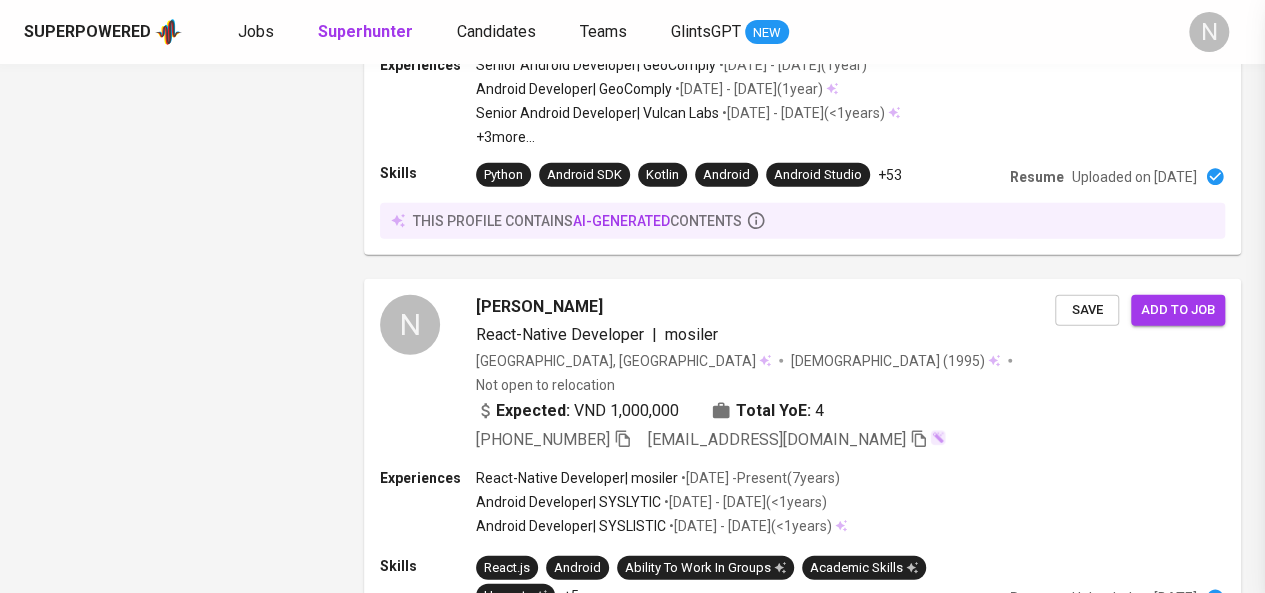 scroll, scrollTop: 0, scrollLeft: 0, axis: both 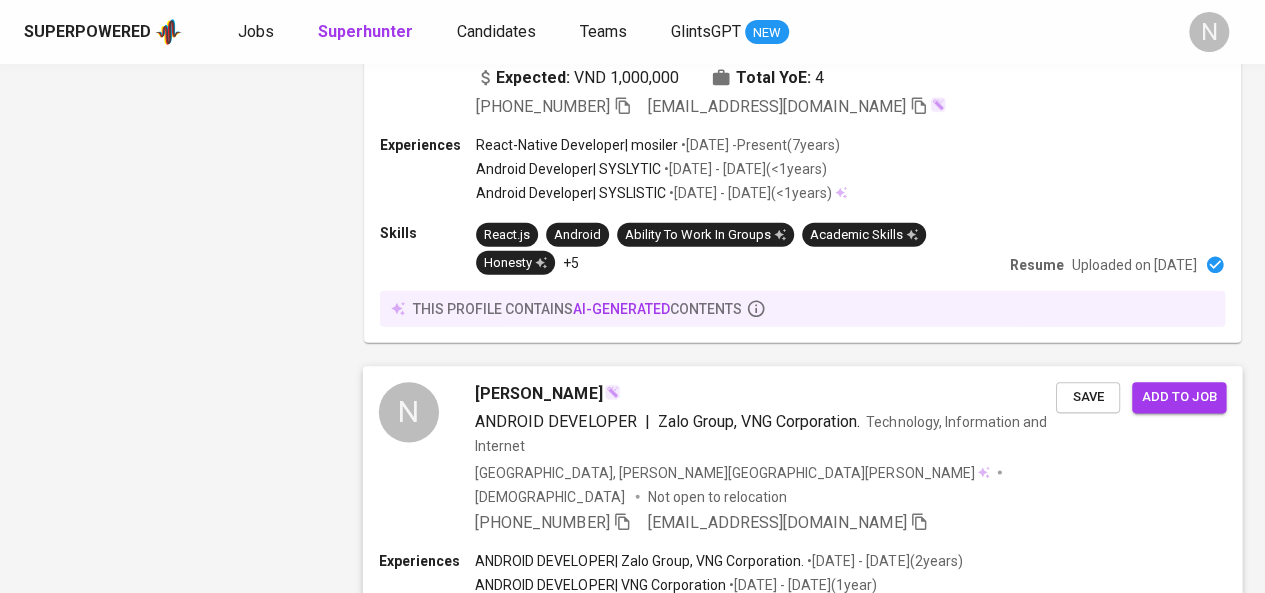 click on "Nhat Truong Nguyen" at bounding box center [538, 395] 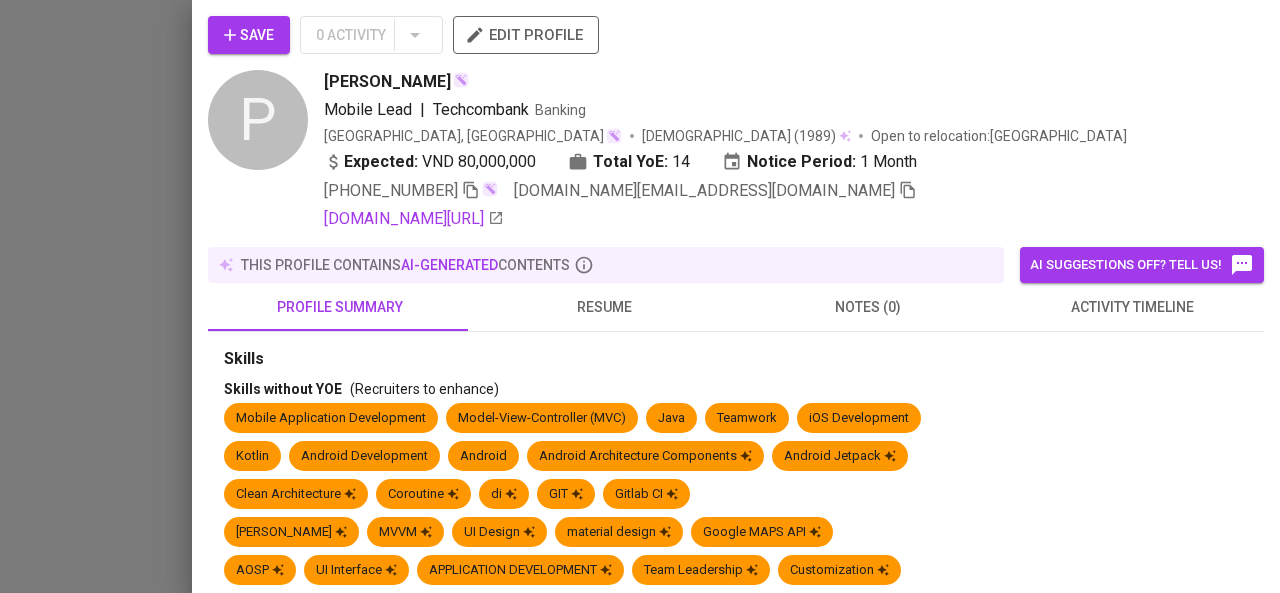 scroll, scrollTop: 0, scrollLeft: 0, axis: both 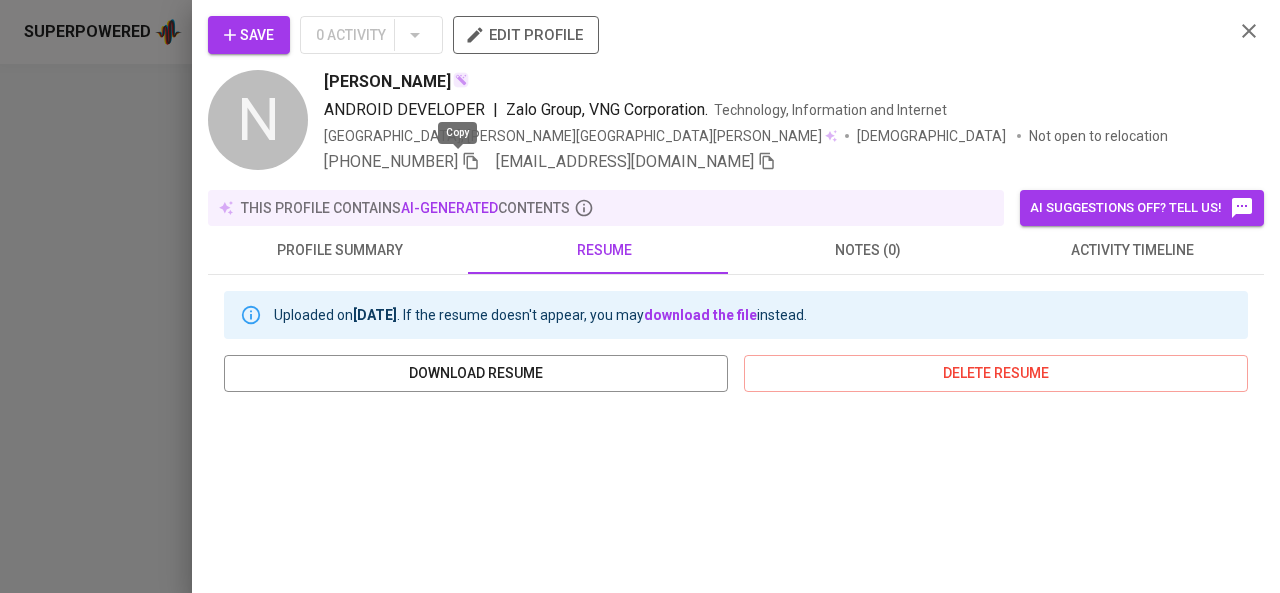 click 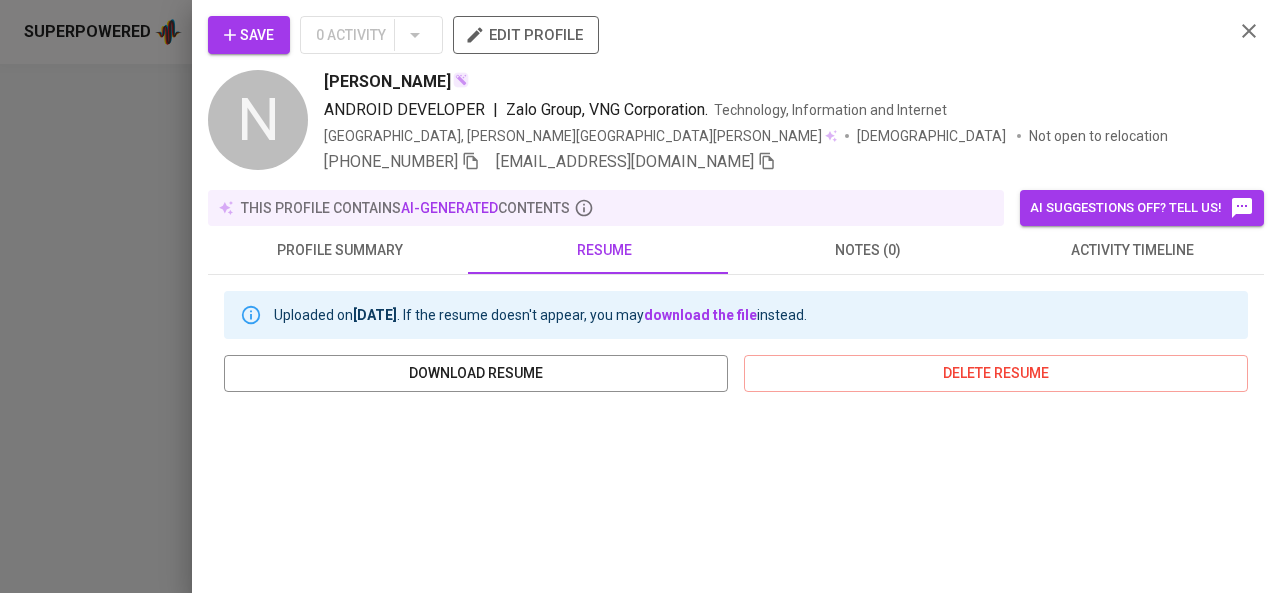 click at bounding box center [640, 296] 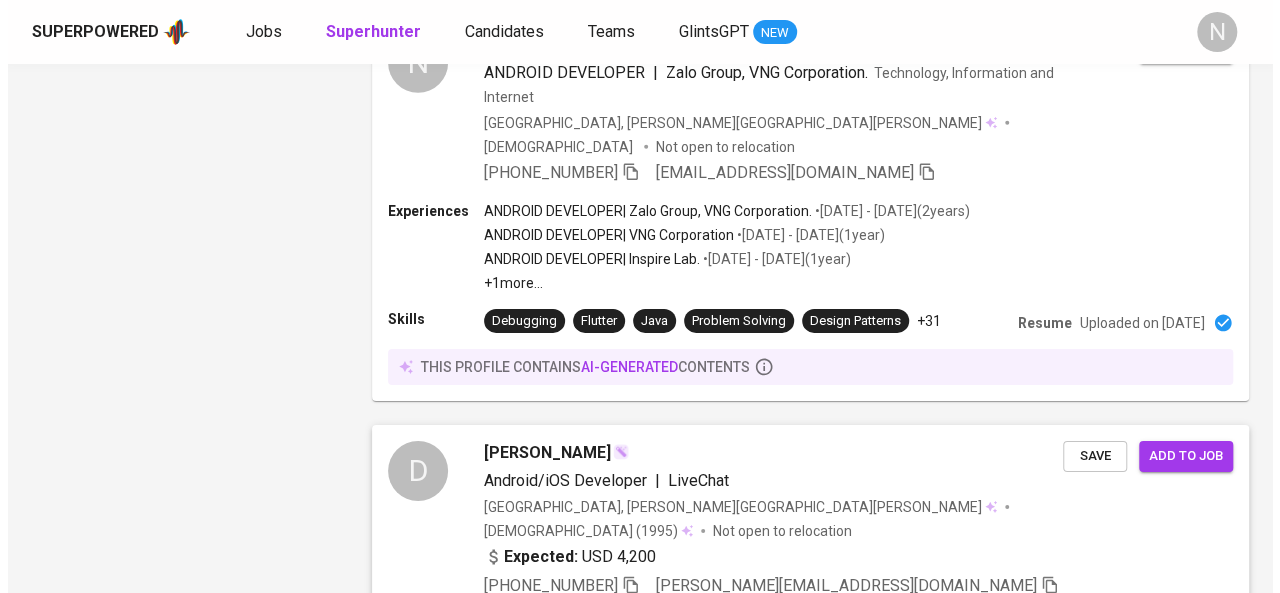 scroll, scrollTop: 3048, scrollLeft: 0, axis: vertical 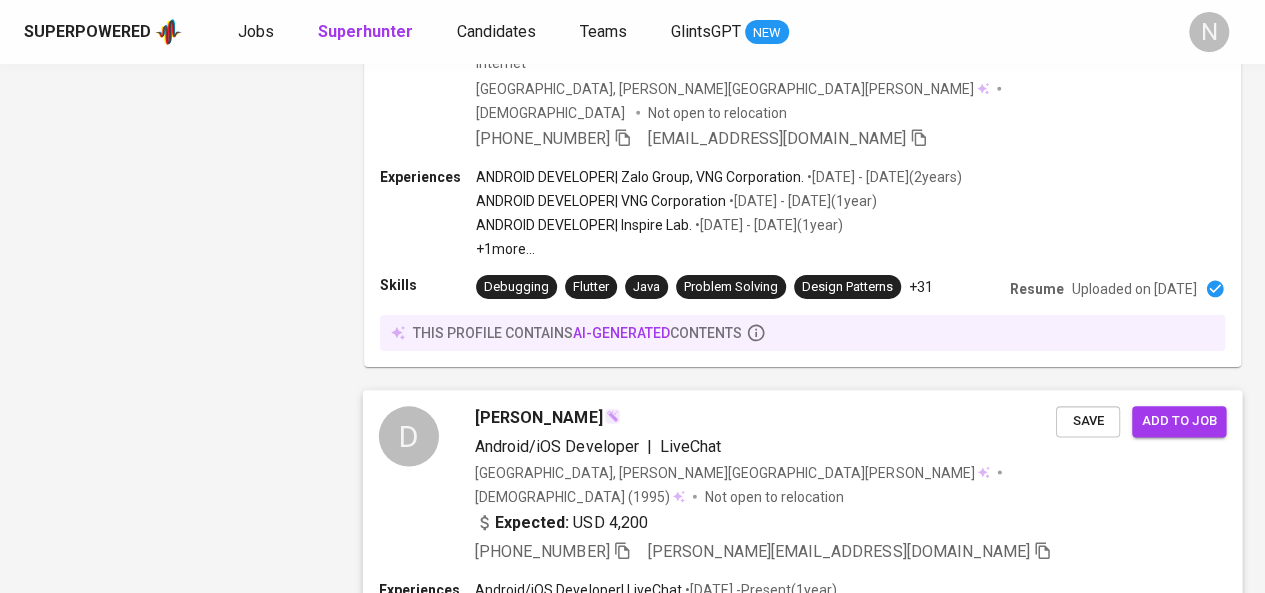 click on "Doan Ngo" at bounding box center (538, 419) 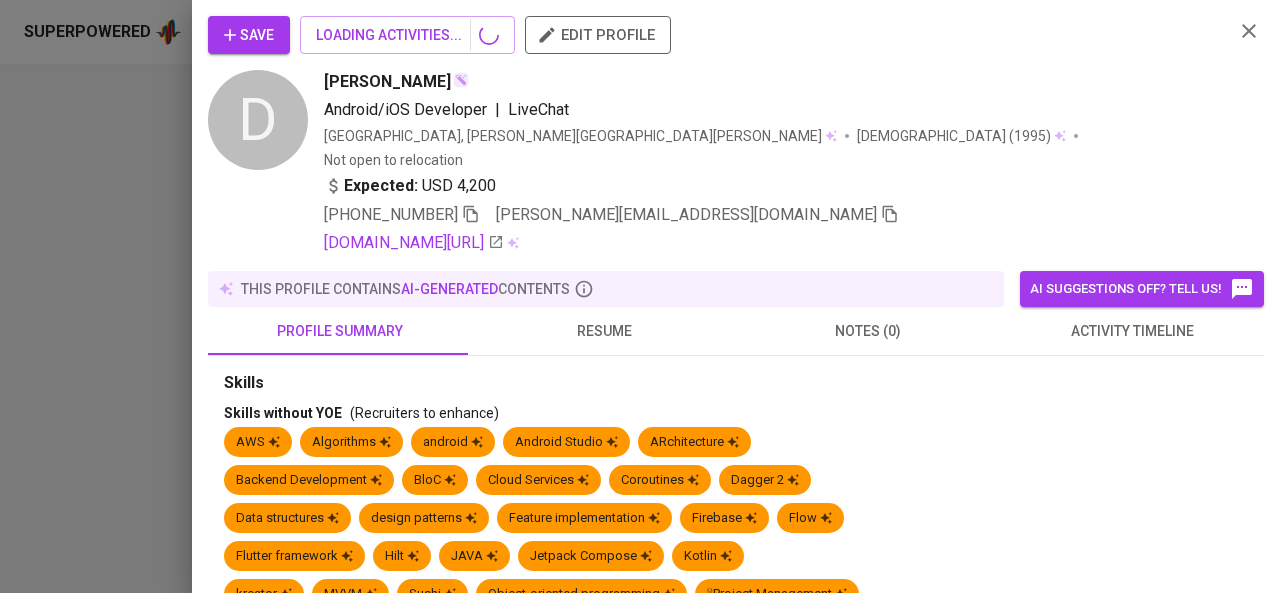 click on "resume" at bounding box center [604, 331] 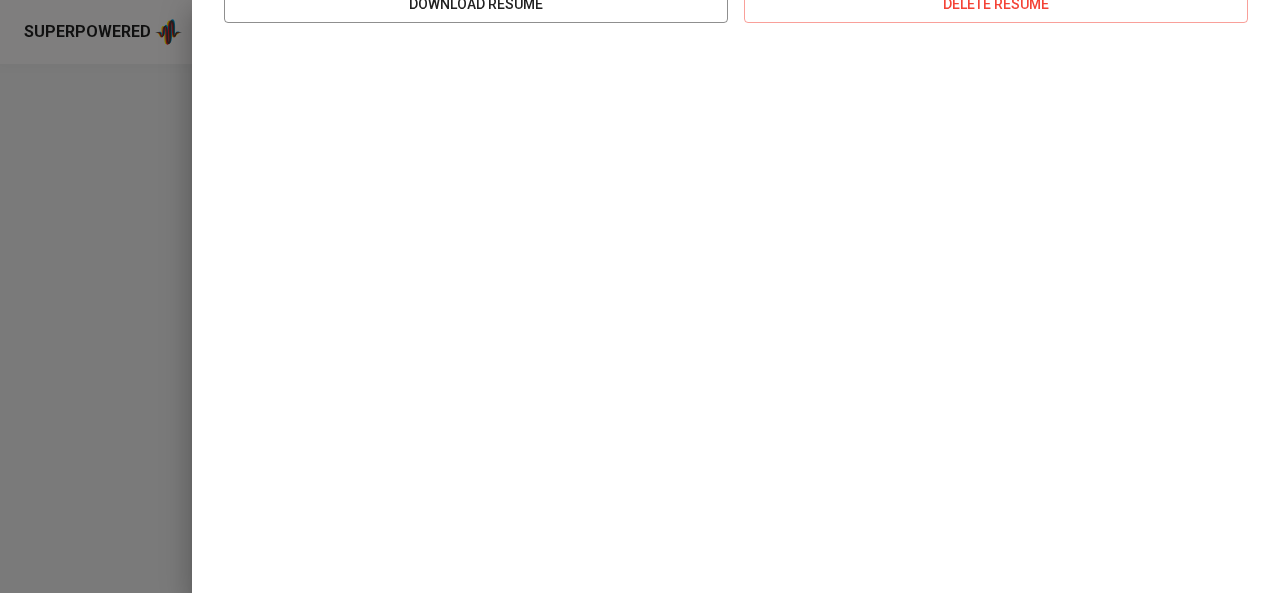 scroll, scrollTop: 0, scrollLeft: 0, axis: both 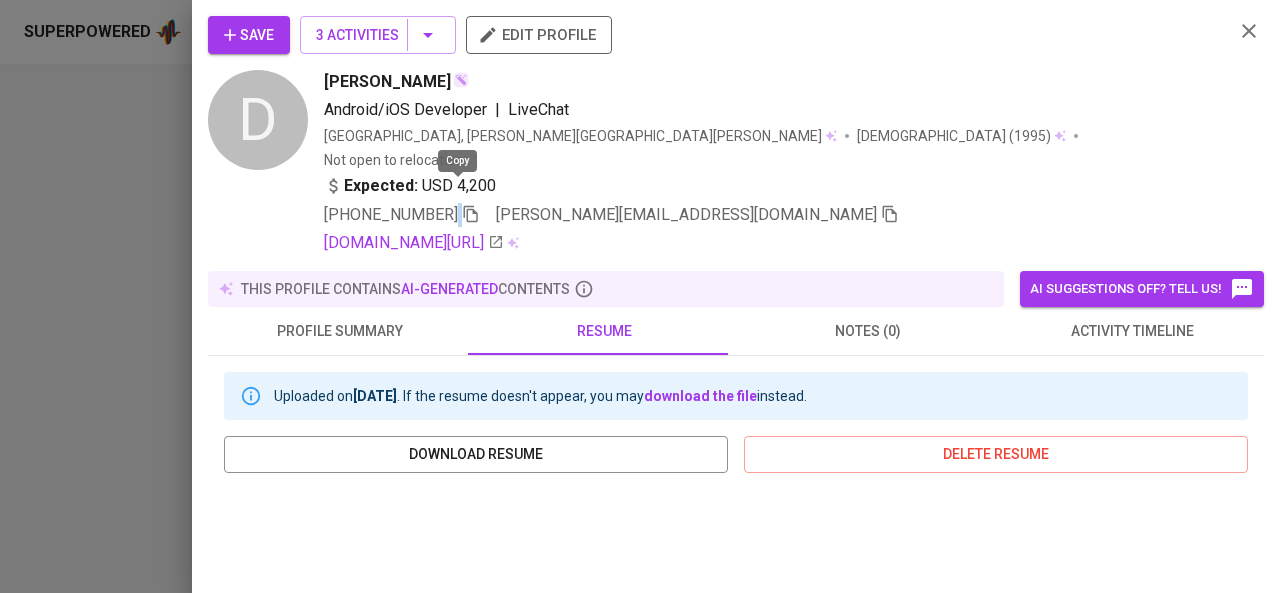 click on "+84 988-222-357" at bounding box center (402, 215) 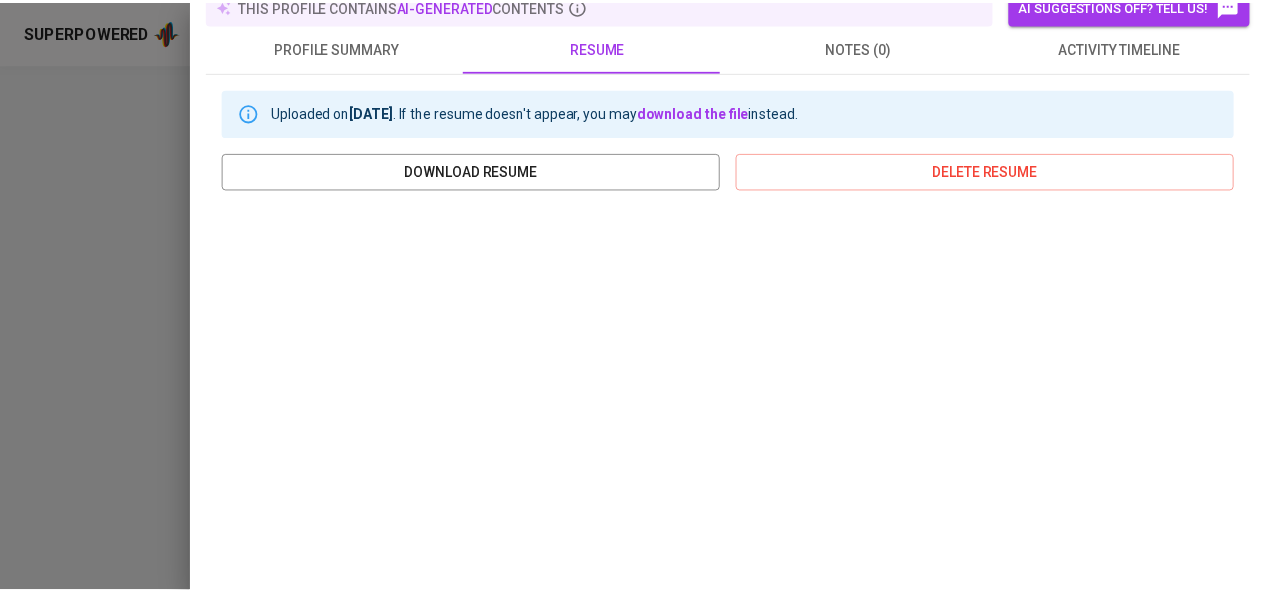 scroll, scrollTop: 0, scrollLeft: 0, axis: both 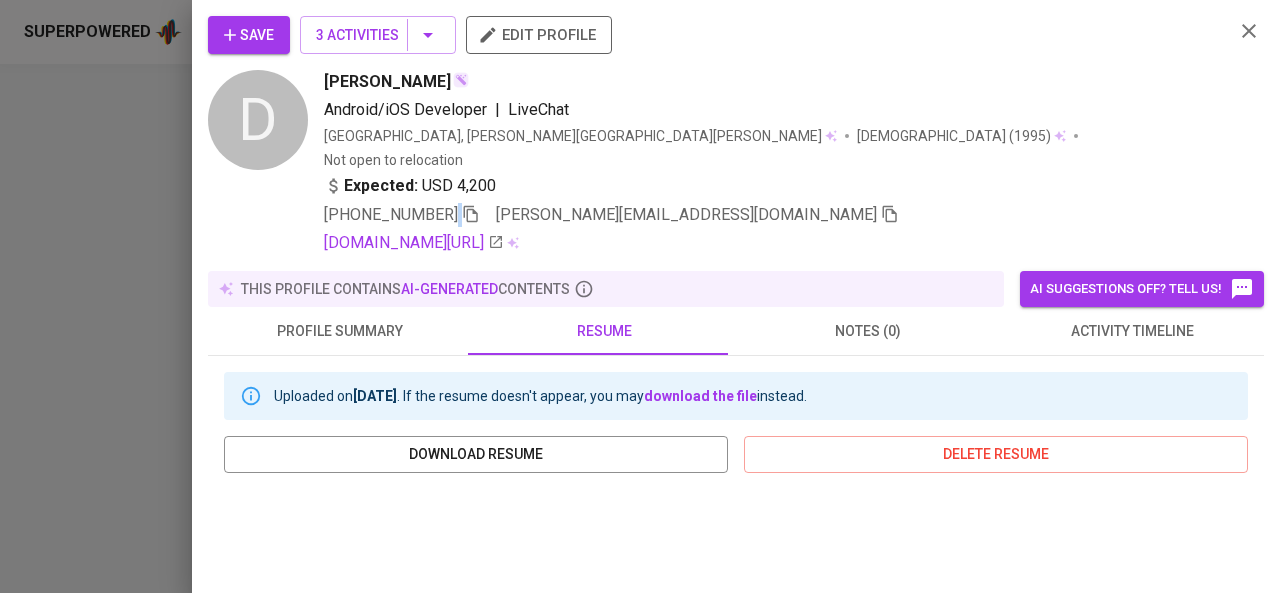 click at bounding box center [640, 296] 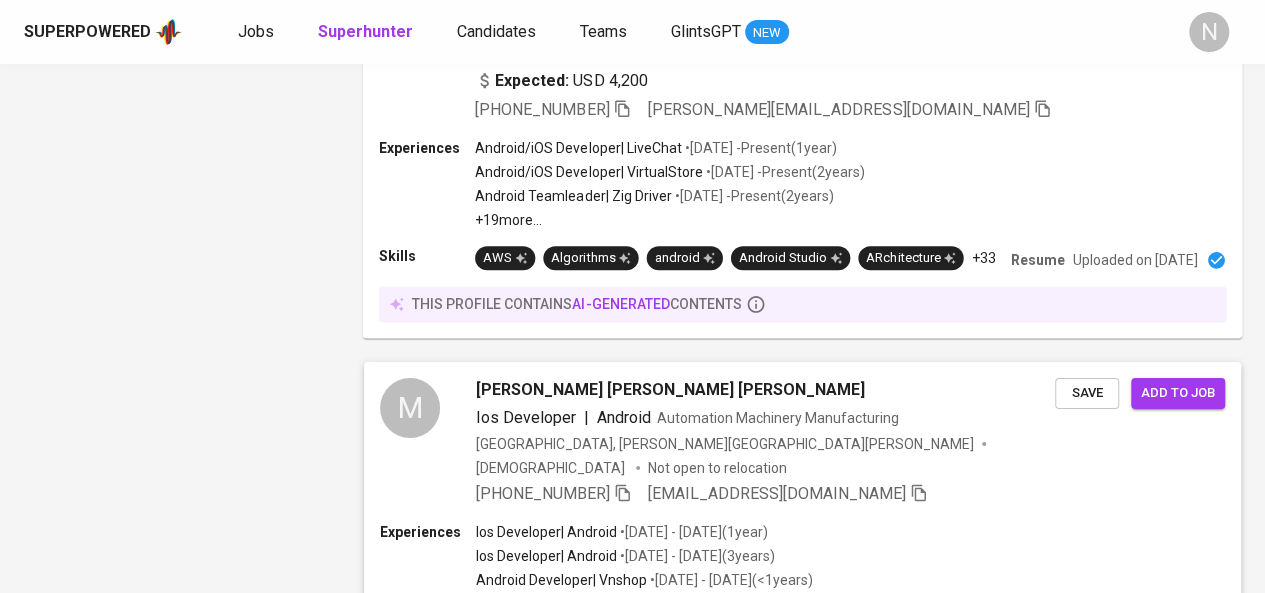 scroll, scrollTop: 3492, scrollLeft: 0, axis: vertical 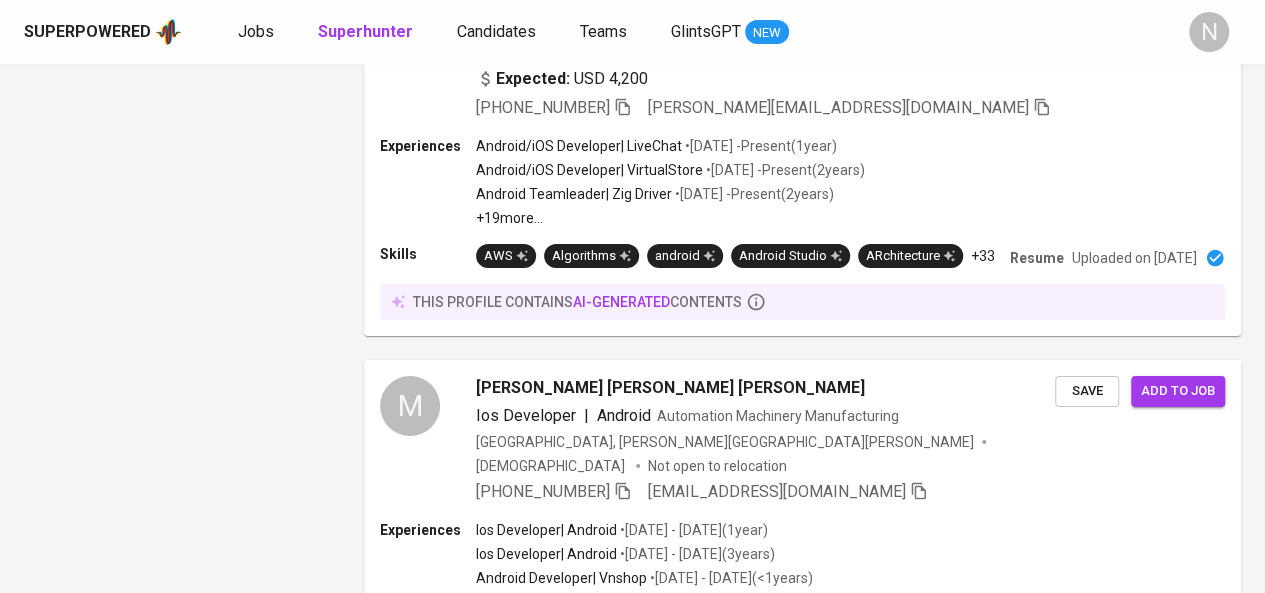click on "3" at bounding box center [497, 736] 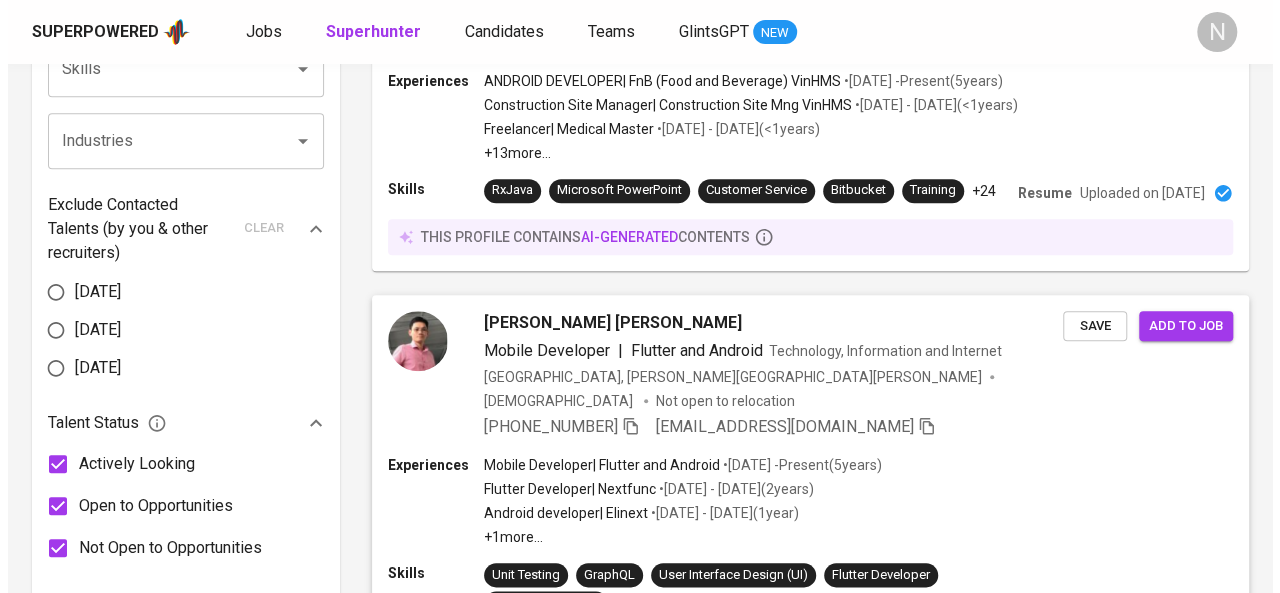 scroll, scrollTop: 866, scrollLeft: 0, axis: vertical 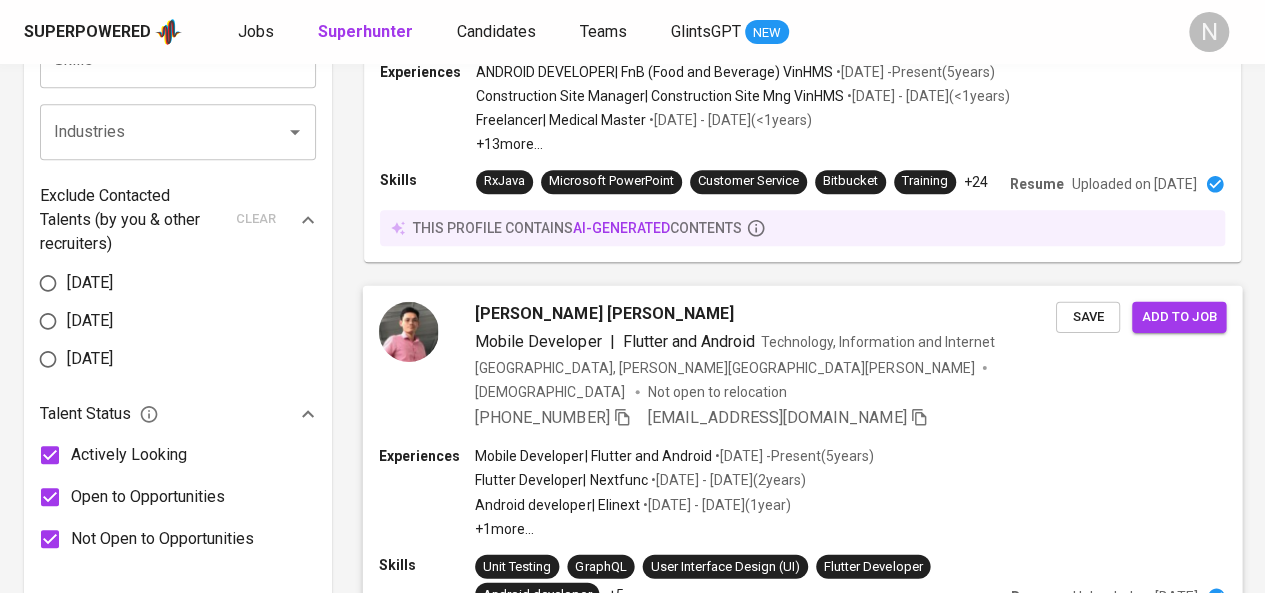 click on "Ba Huy Mai Thanh" at bounding box center [604, 313] 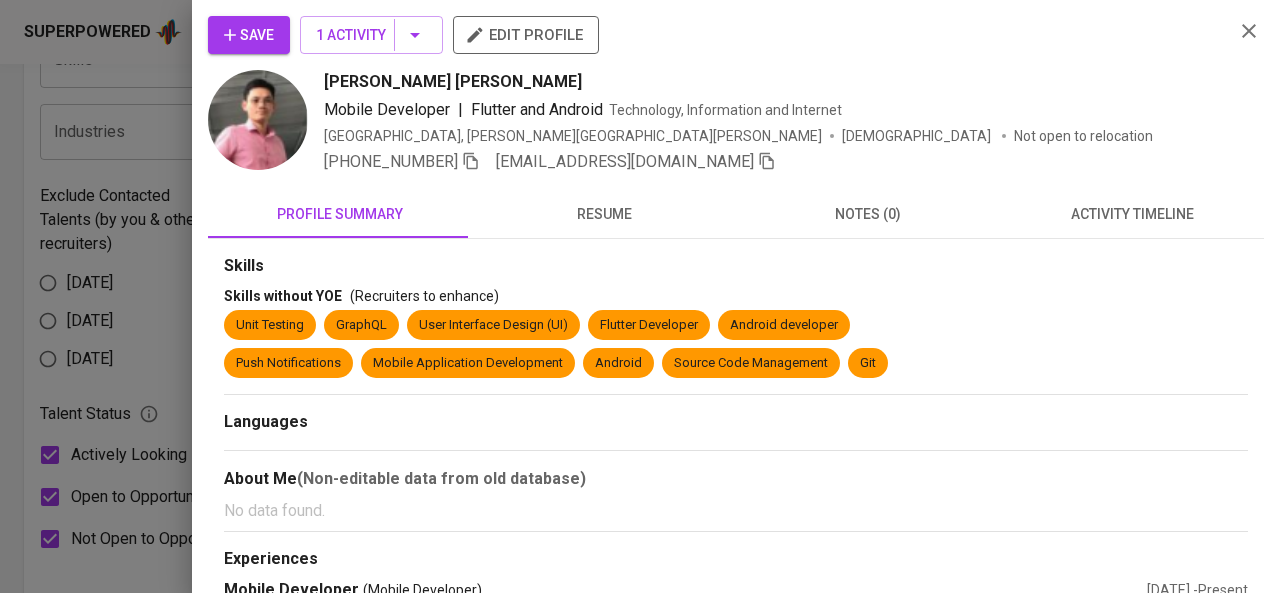 click on "resume" at bounding box center [604, 214] 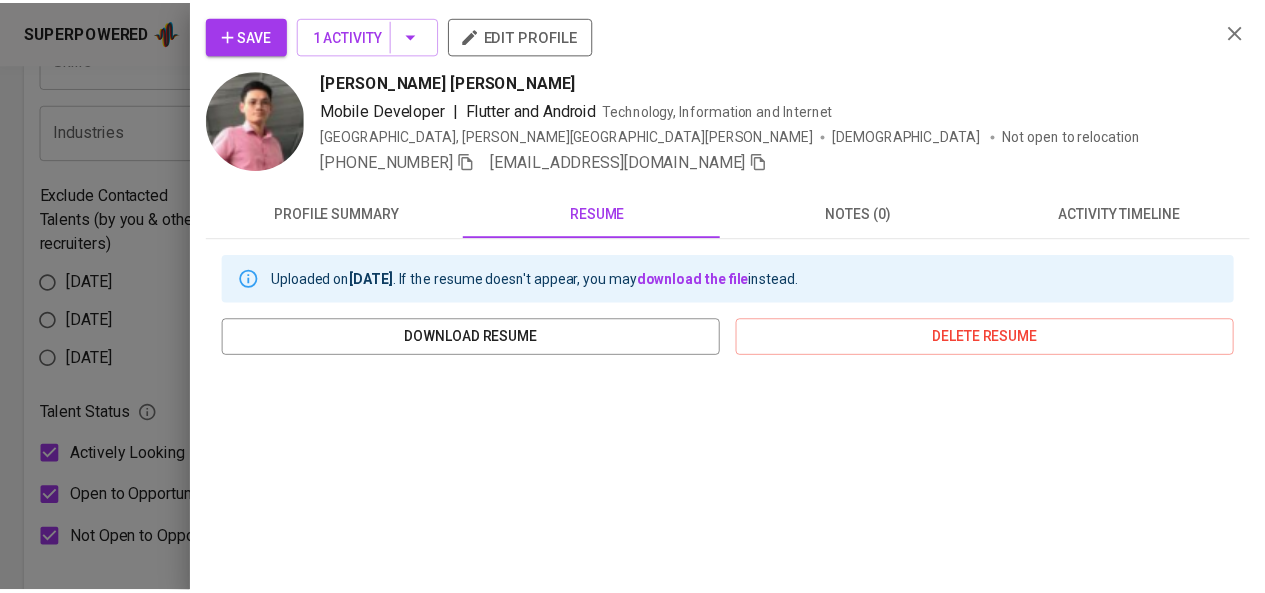 scroll, scrollTop: 400, scrollLeft: 0, axis: vertical 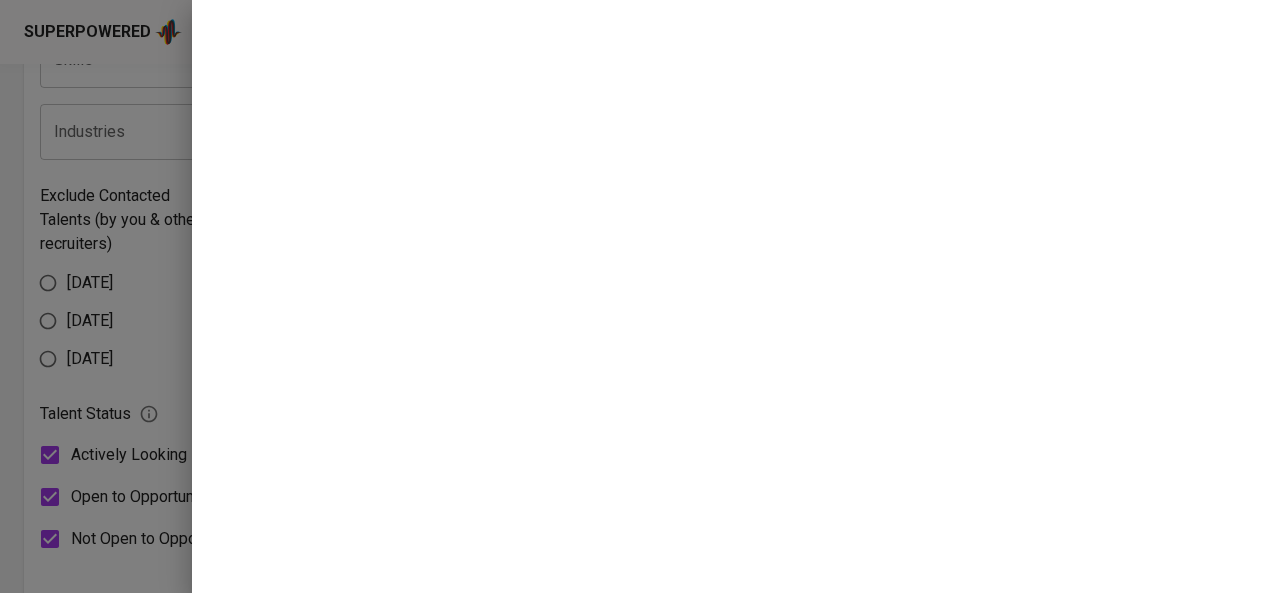 click at bounding box center (640, 296) 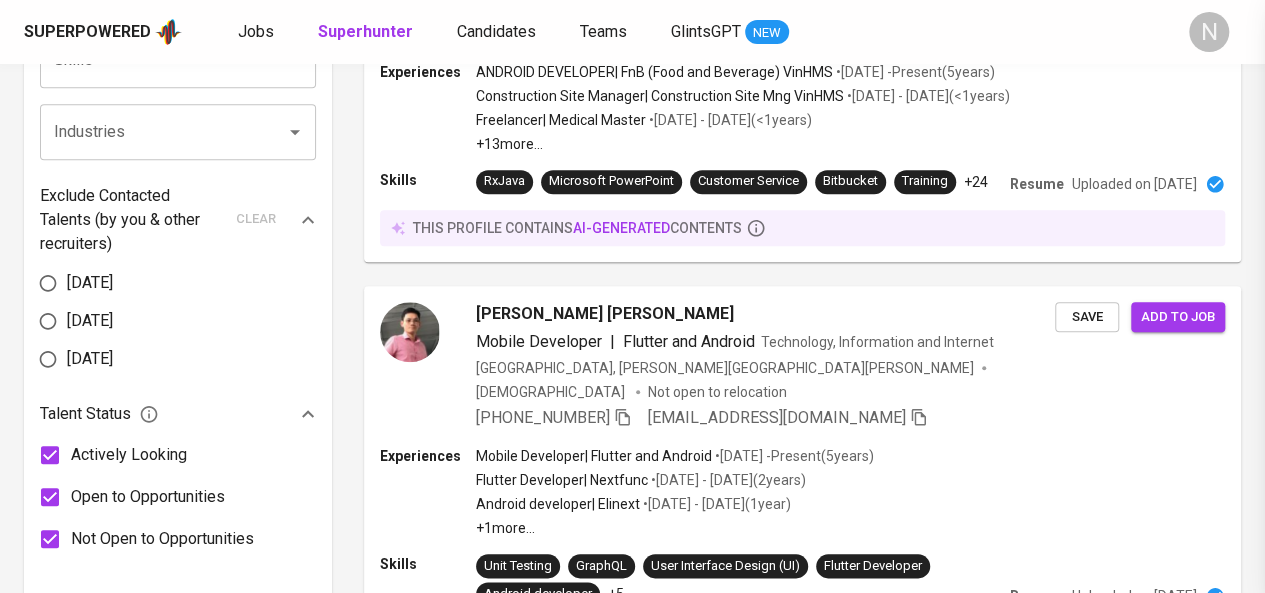 scroll, scrollTop: 0, scrollLeft: 0, axis: both 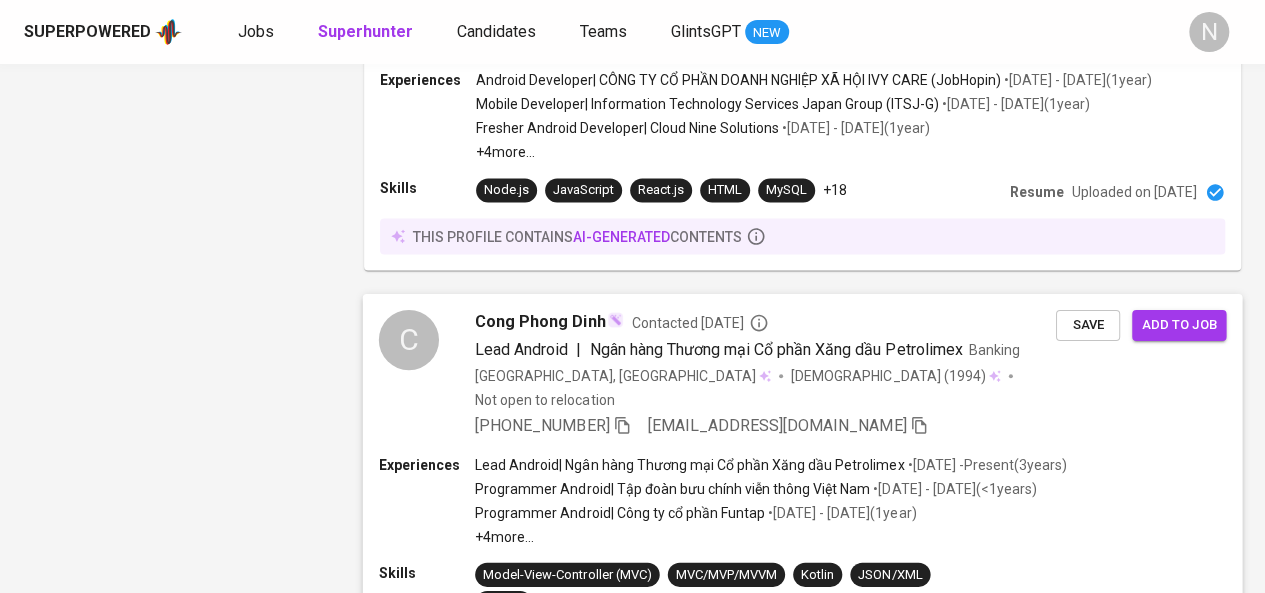 click on "Cong Phong Dinh" at bounding box center [540, 321] 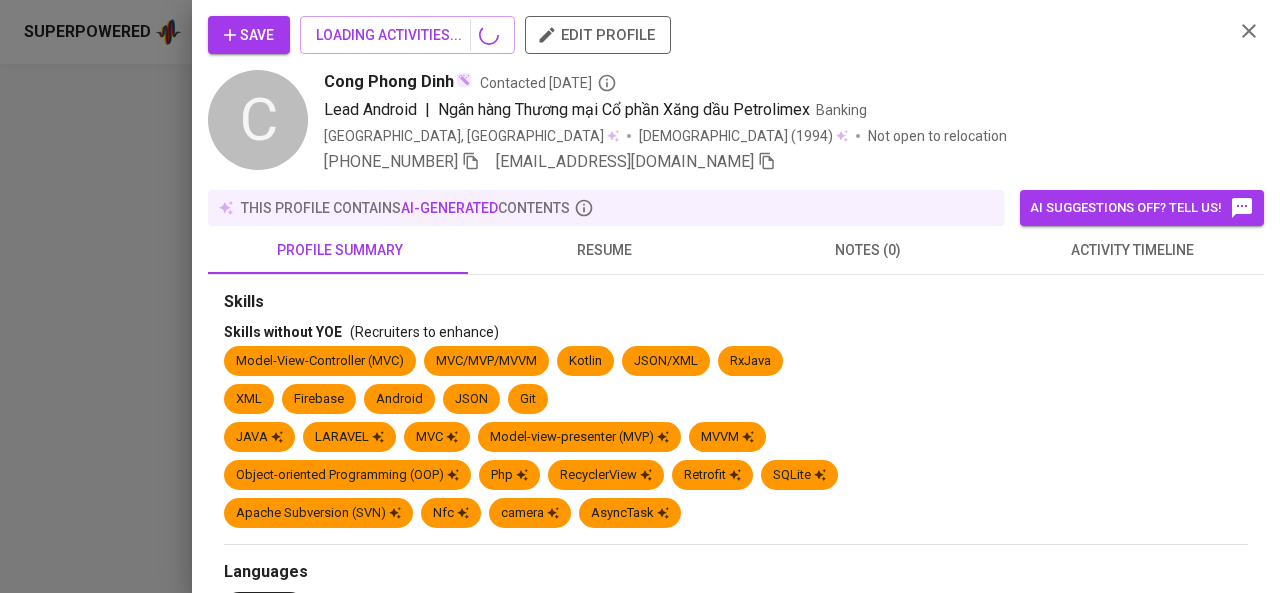 click on "resume" at bounding box center [604, 250] 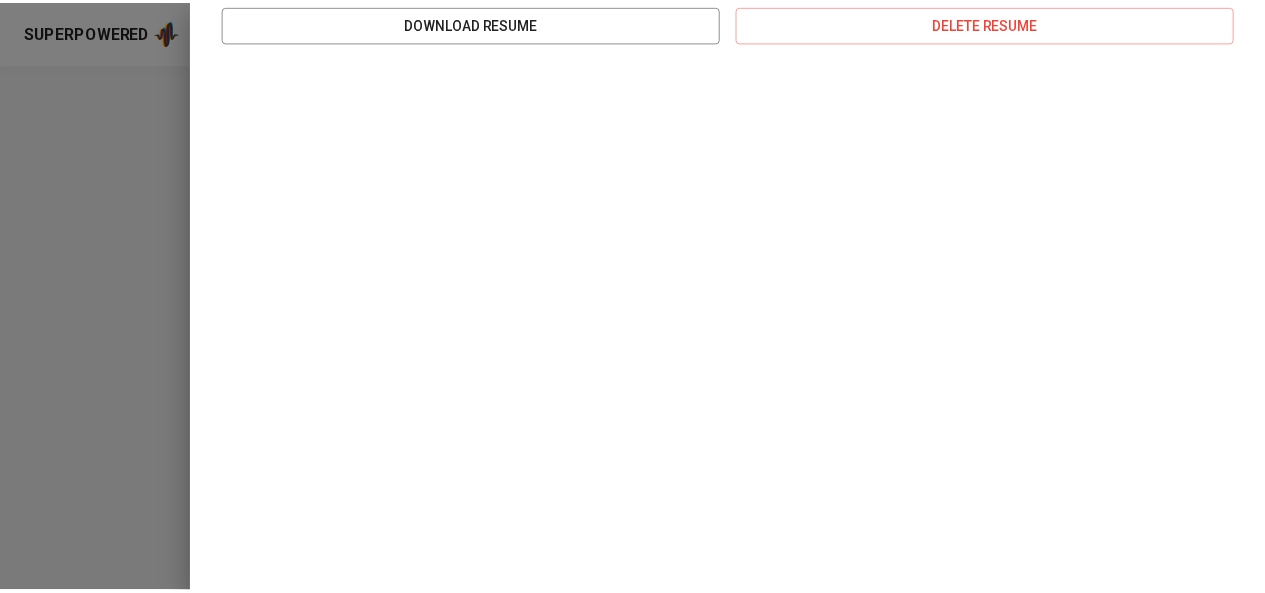 scroll, scrollTop: 444, scrollLeft: 0, axis: vertical 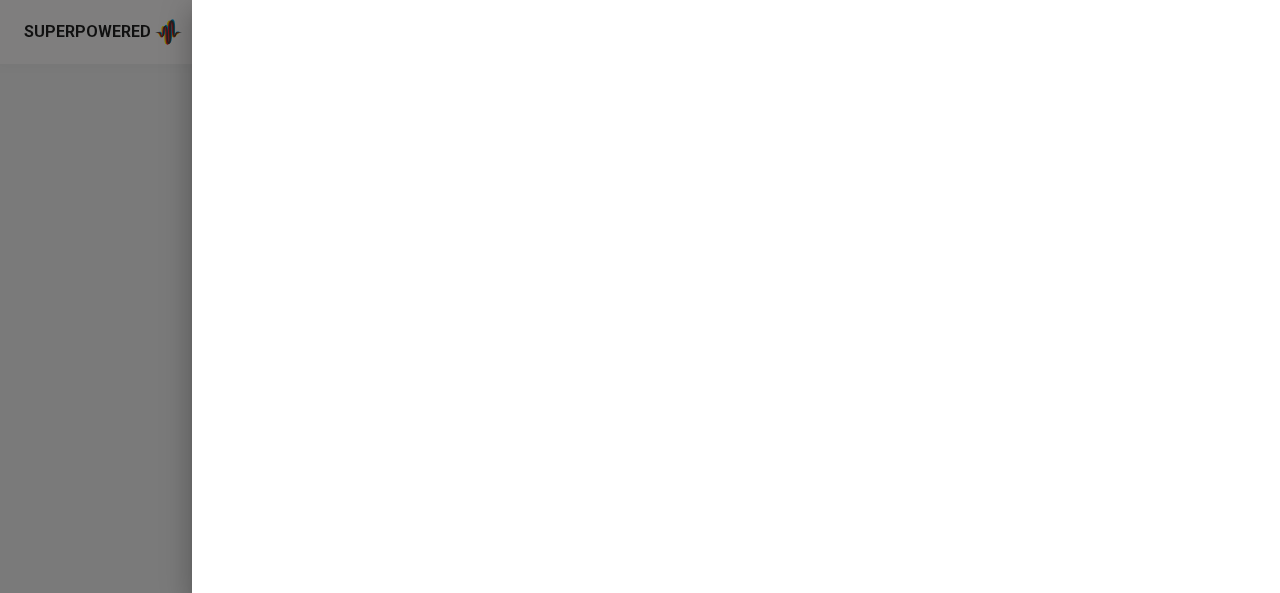 click at bounding box center [640, 296] 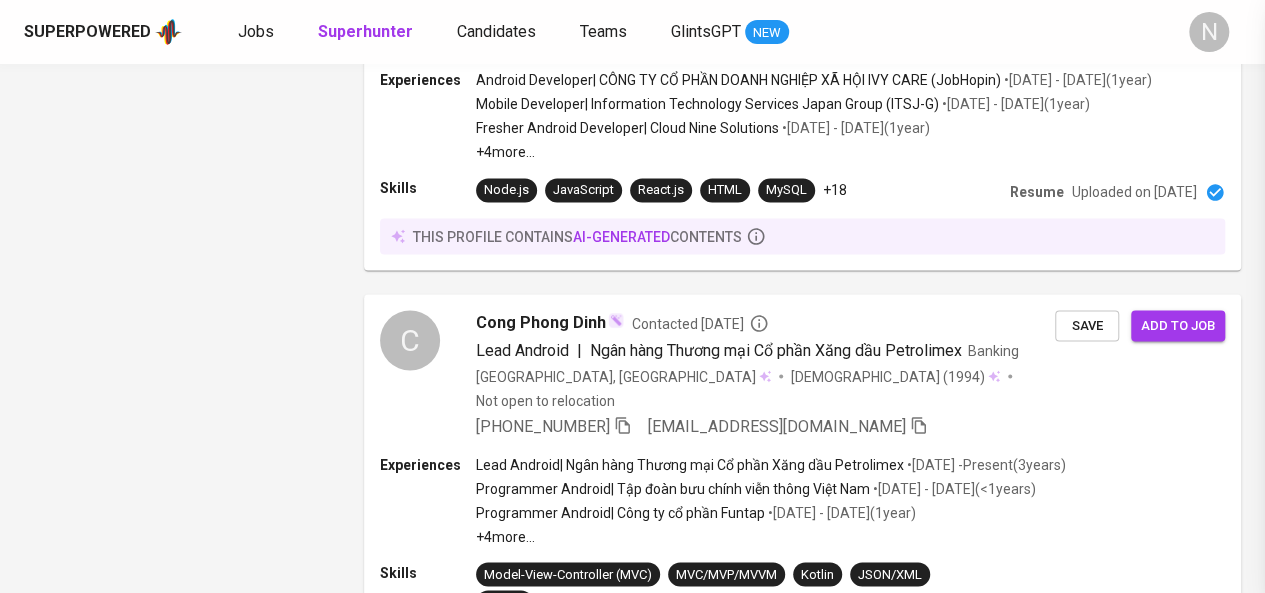 scroll, scrollTop: 0, scrollLeft: 0, axis: both 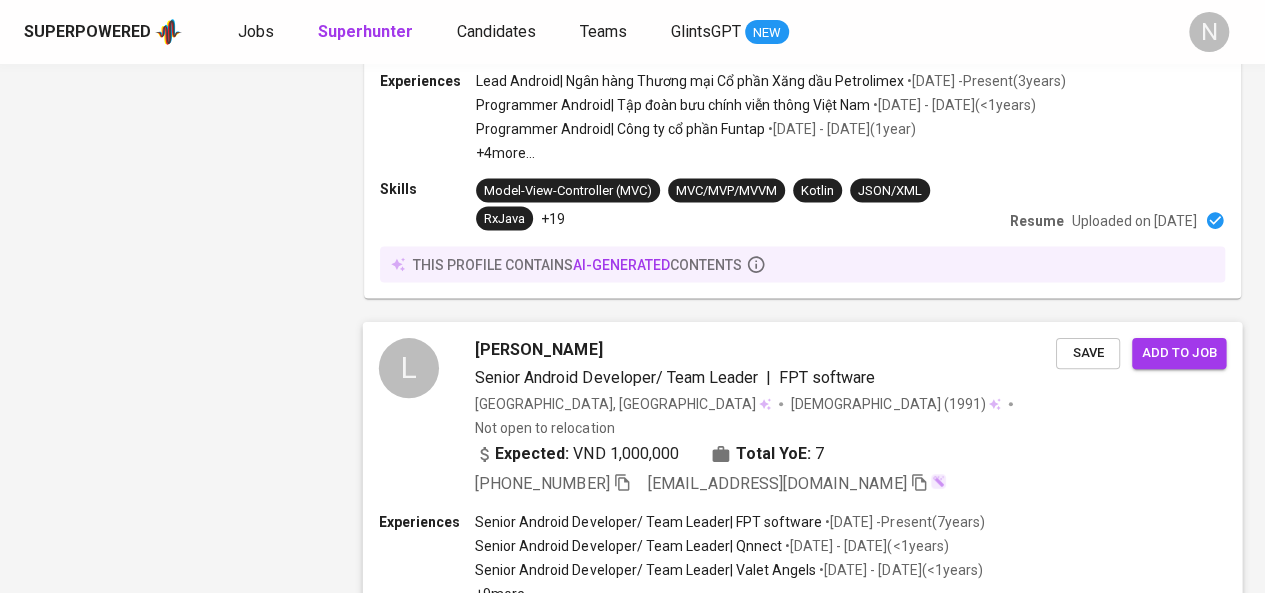 click on "Lê Xuân Lực" at bounding box center (538, 350) 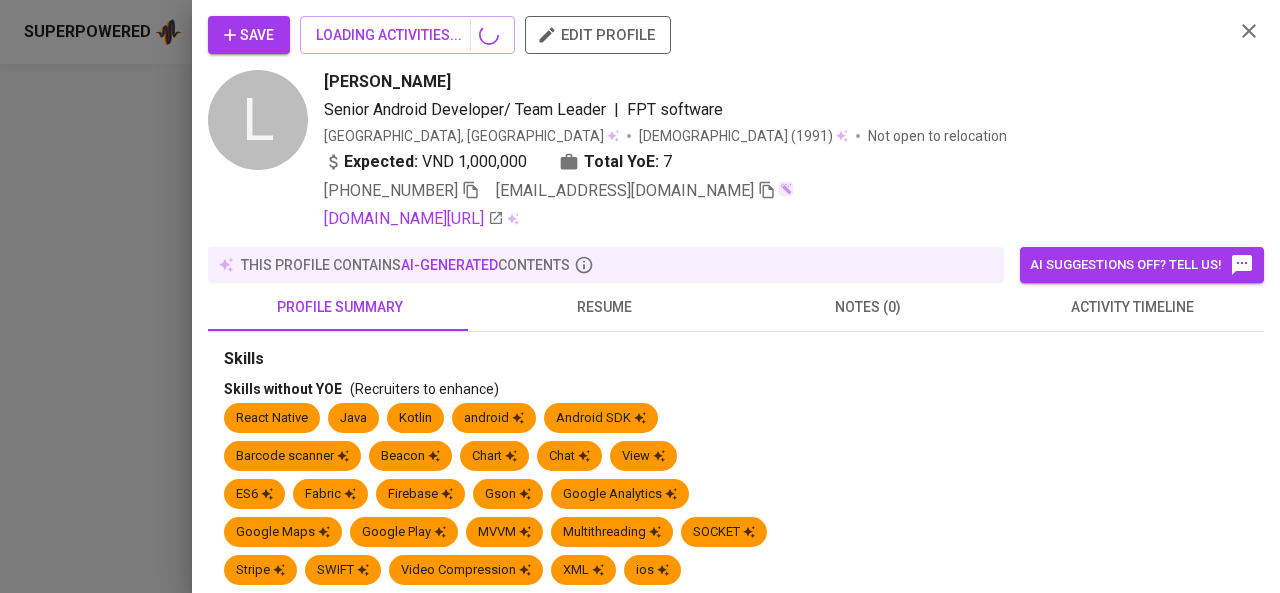 click on "resume" at bounding box center [604, 307] 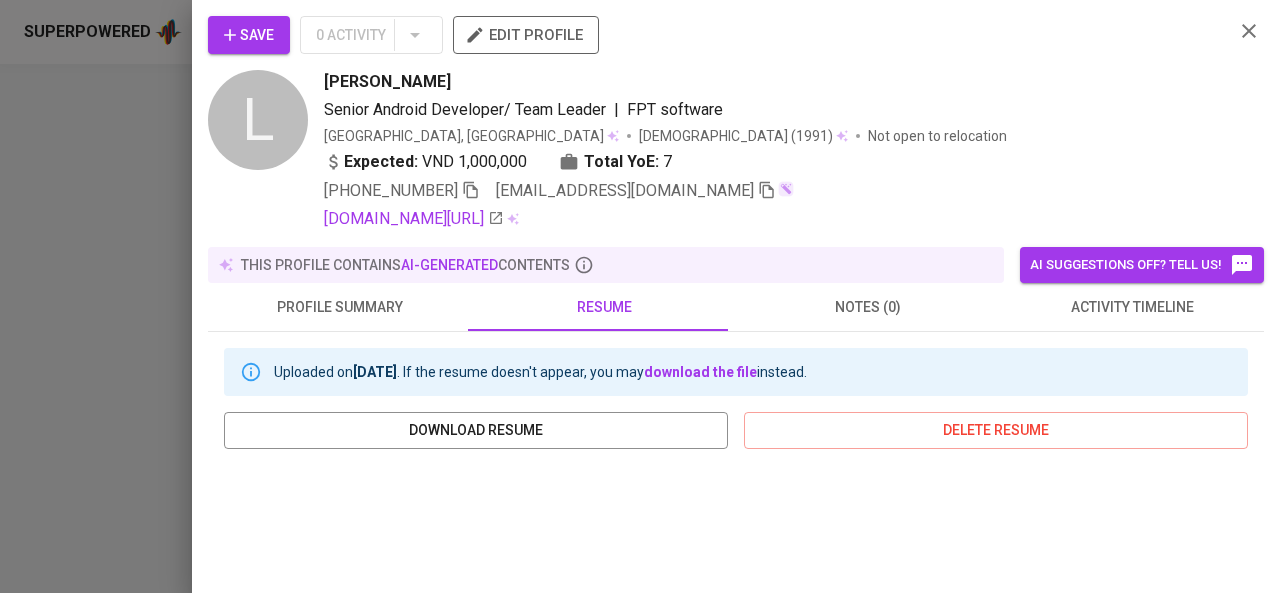 scroll, scrollTop: 333, scrollLeft: 0, axis: vertical 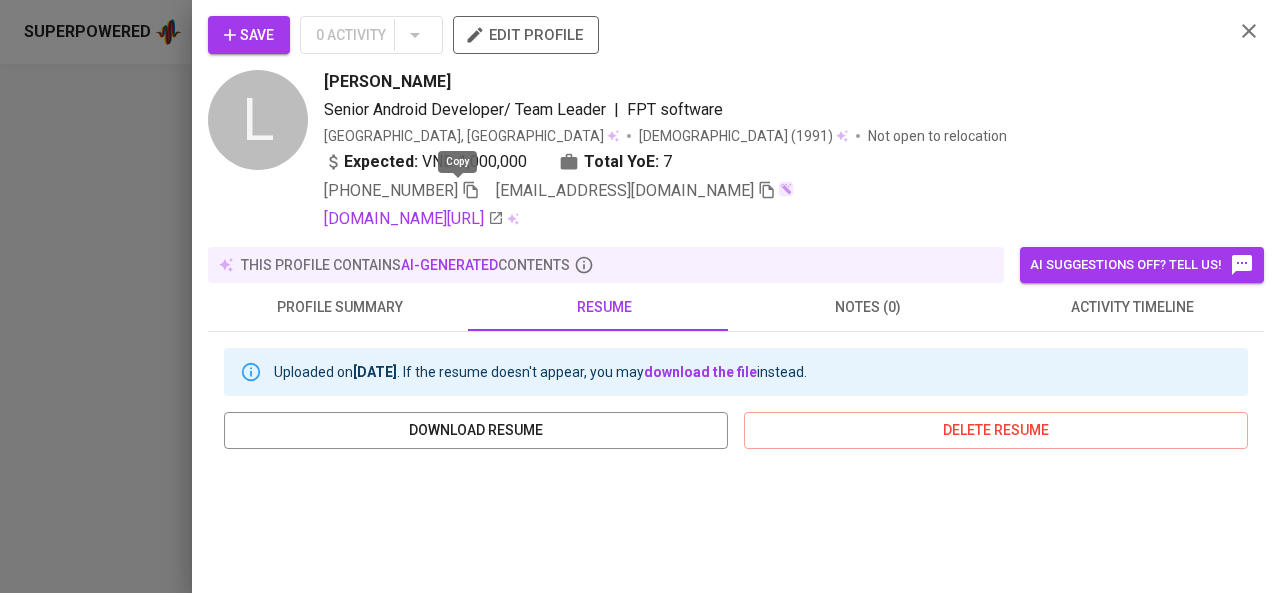 click 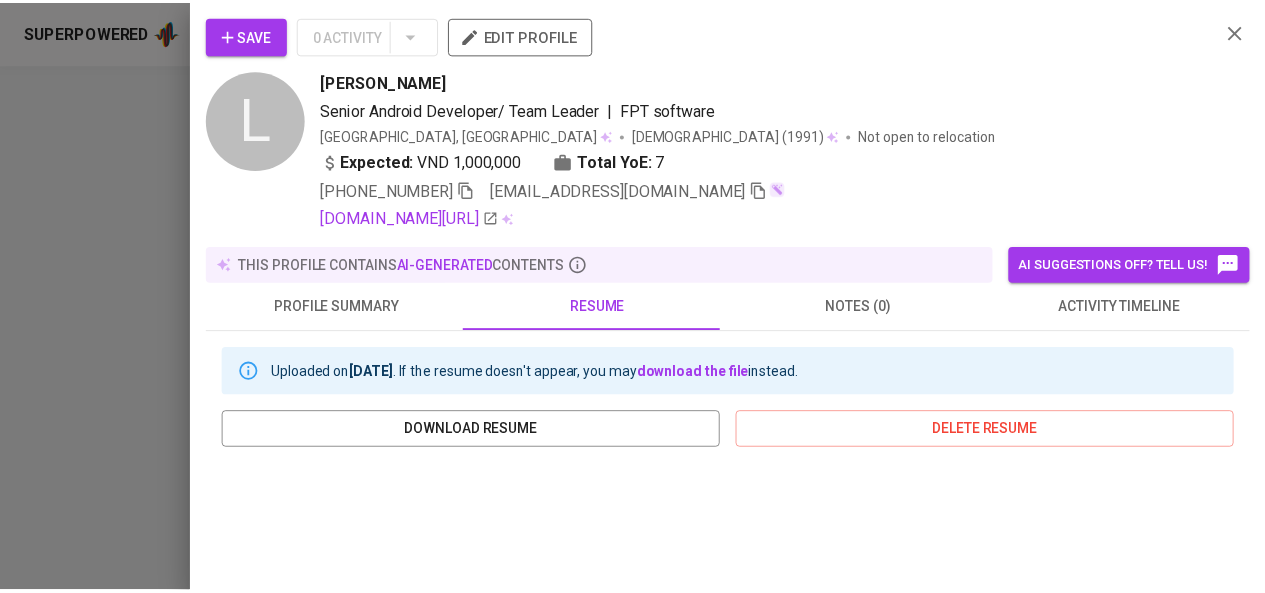 scroll, scrollTop: 312, scrollLeft: 0, axis: vertical 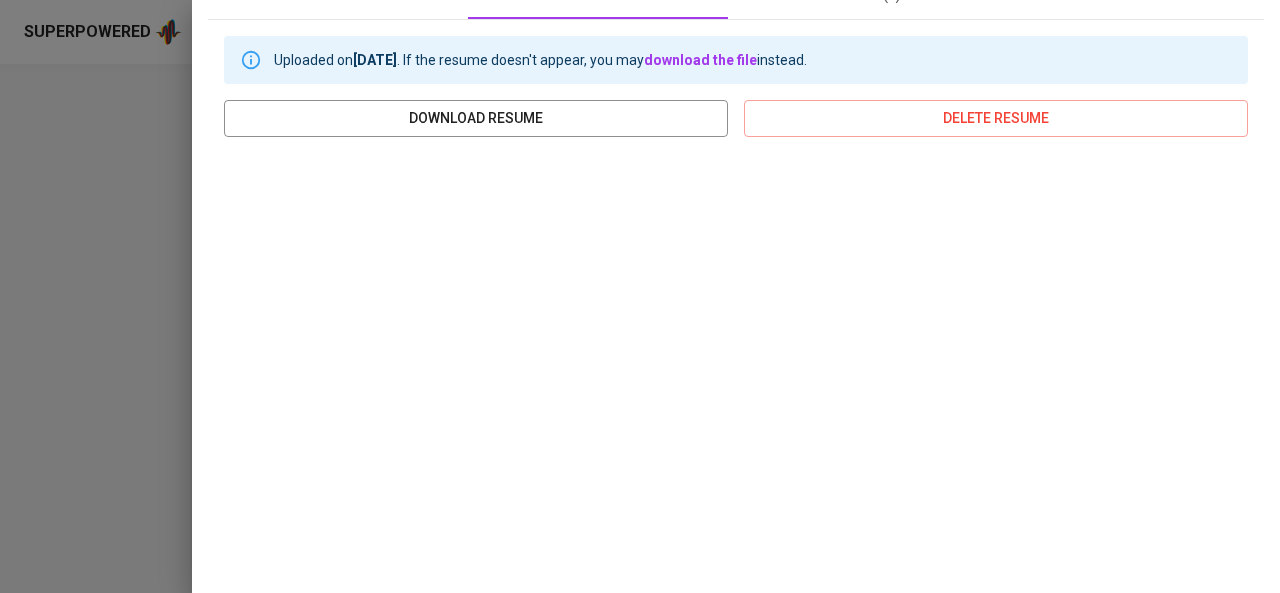 click at bounding box center [640, 296] 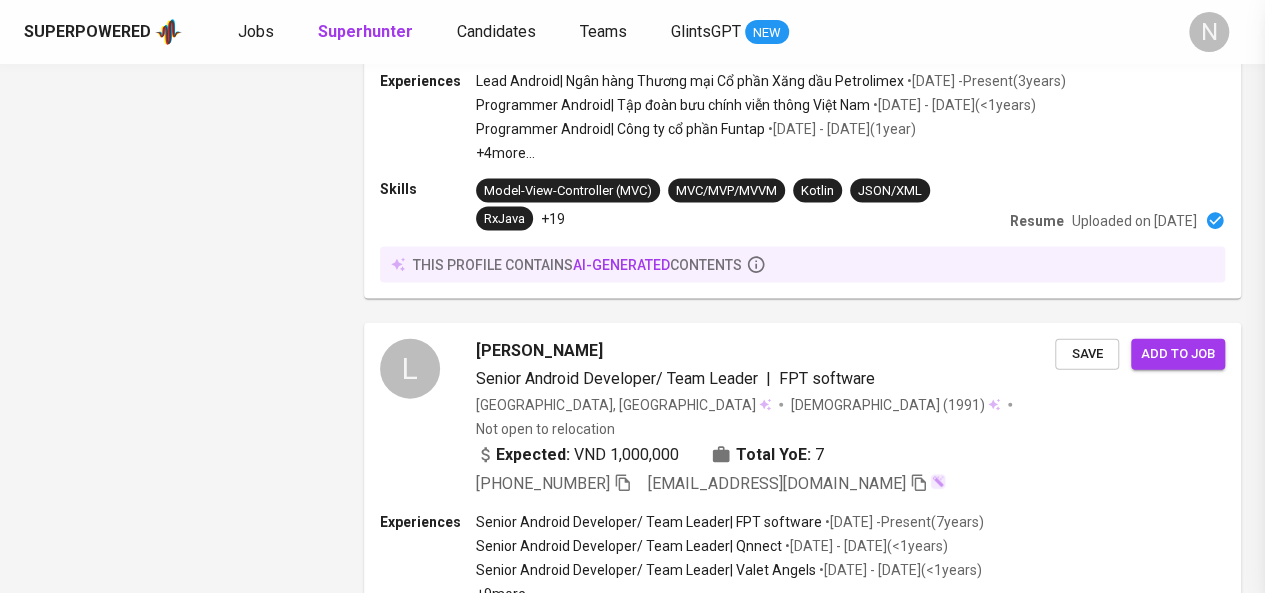 scroll, scrollTop: 0, scrollLeft: 0, axis: both 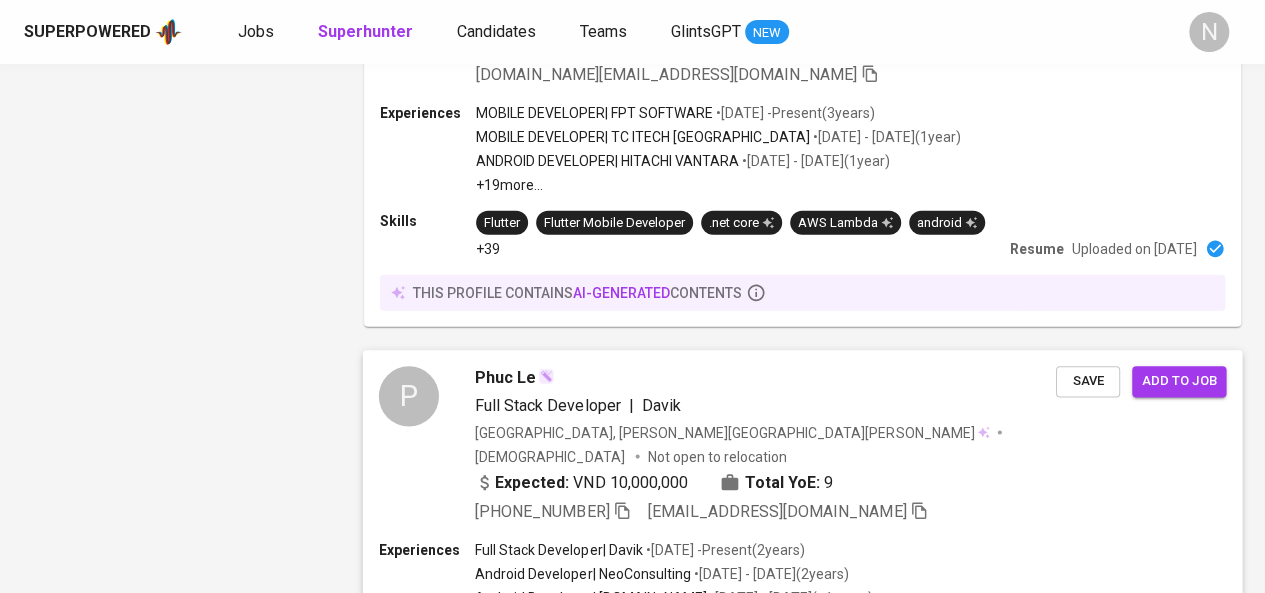 click on "Phuc Le" at bounding box center (505, 379) 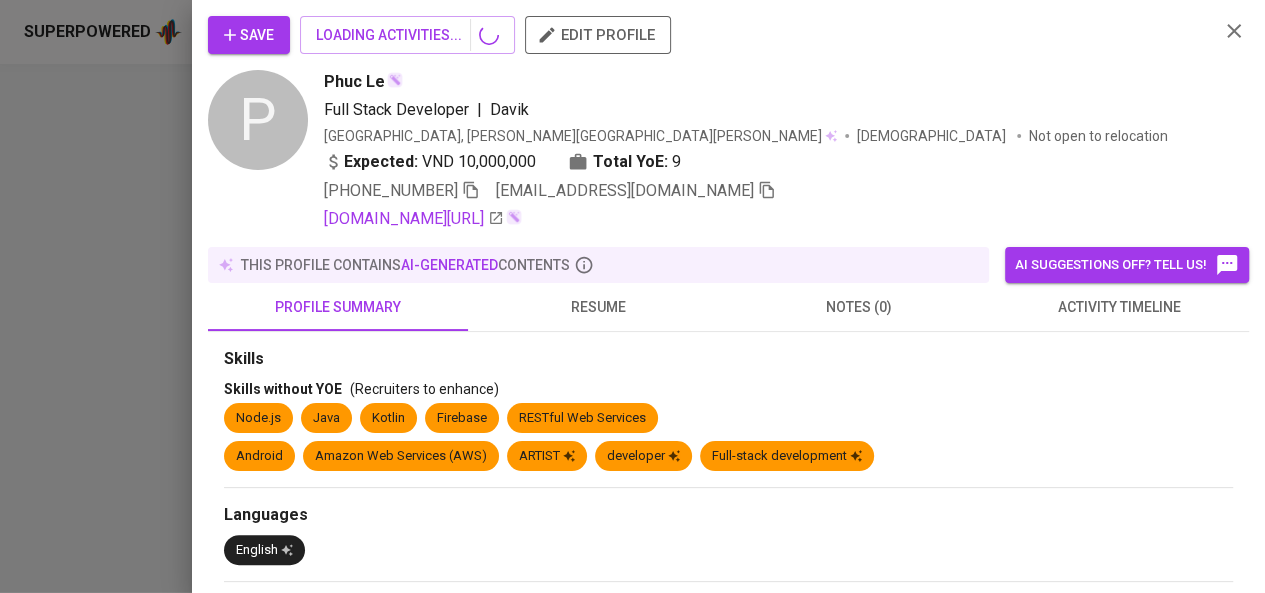 click at bounding box center [632, 296] 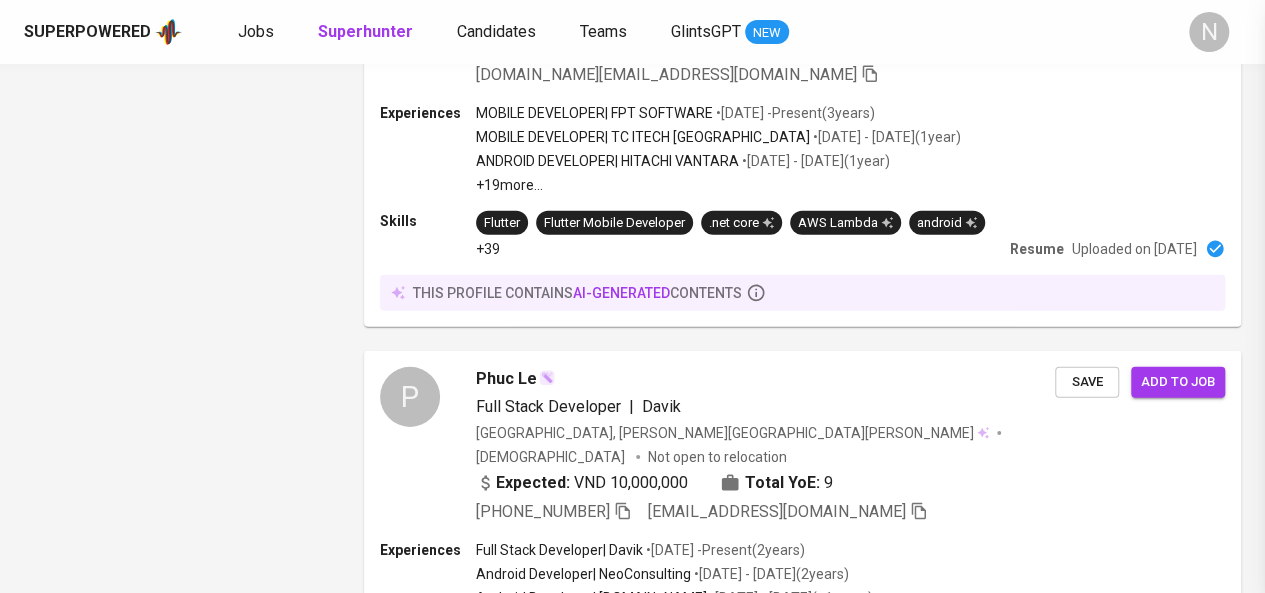 click at bounding box center [632, 296] 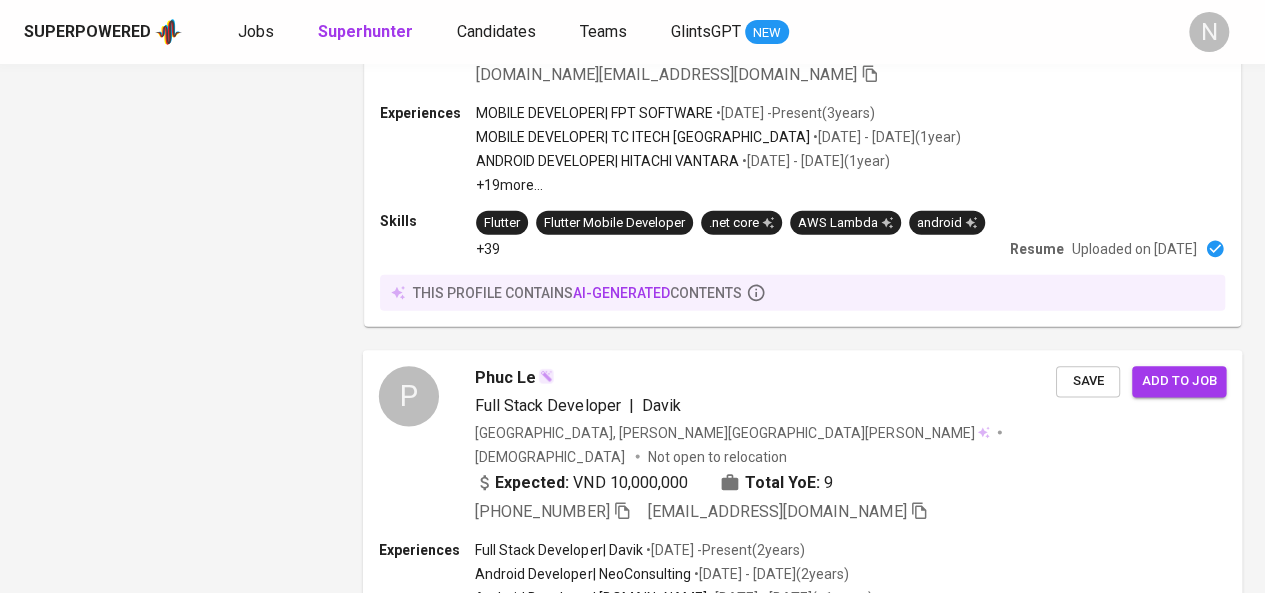 click on "Phuc Le" at bounding box center [505, 379] 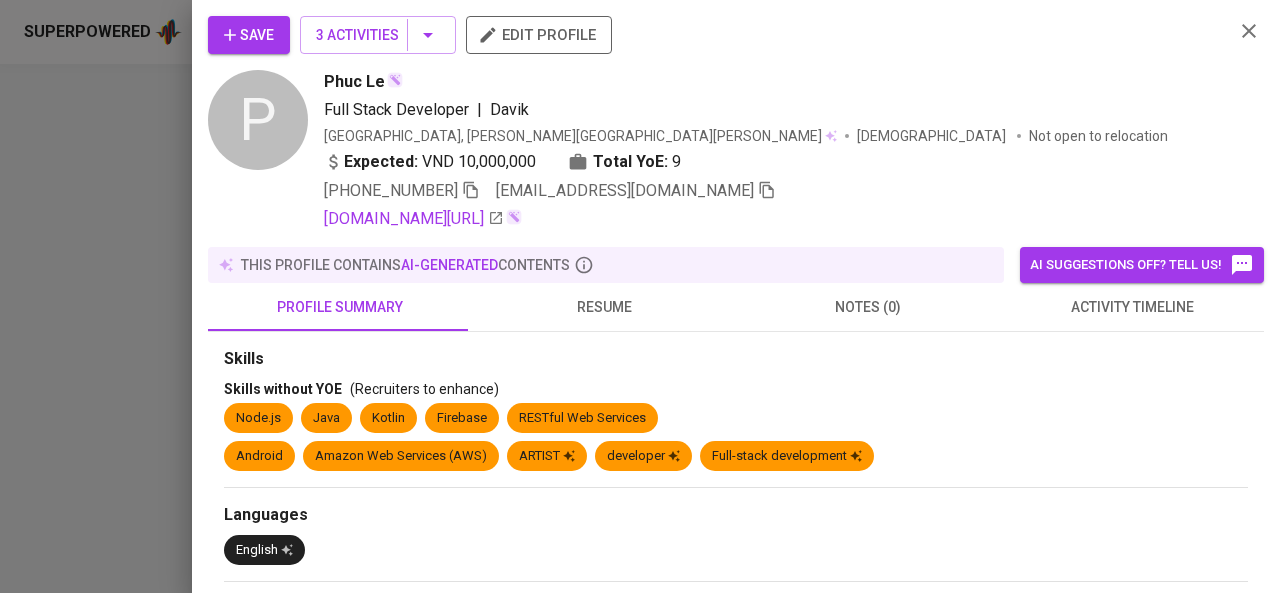 click on "resume" at bounding box center (604, 307) 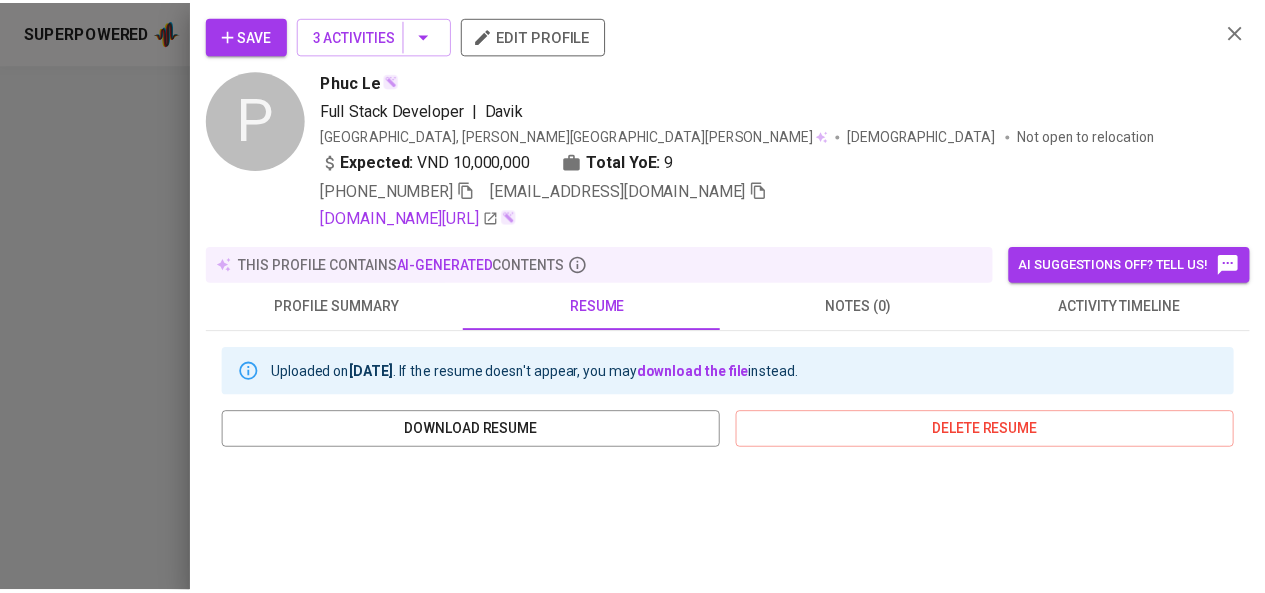 scroll, scrollTop: 450, scrollLeft: 0, axis: vertical 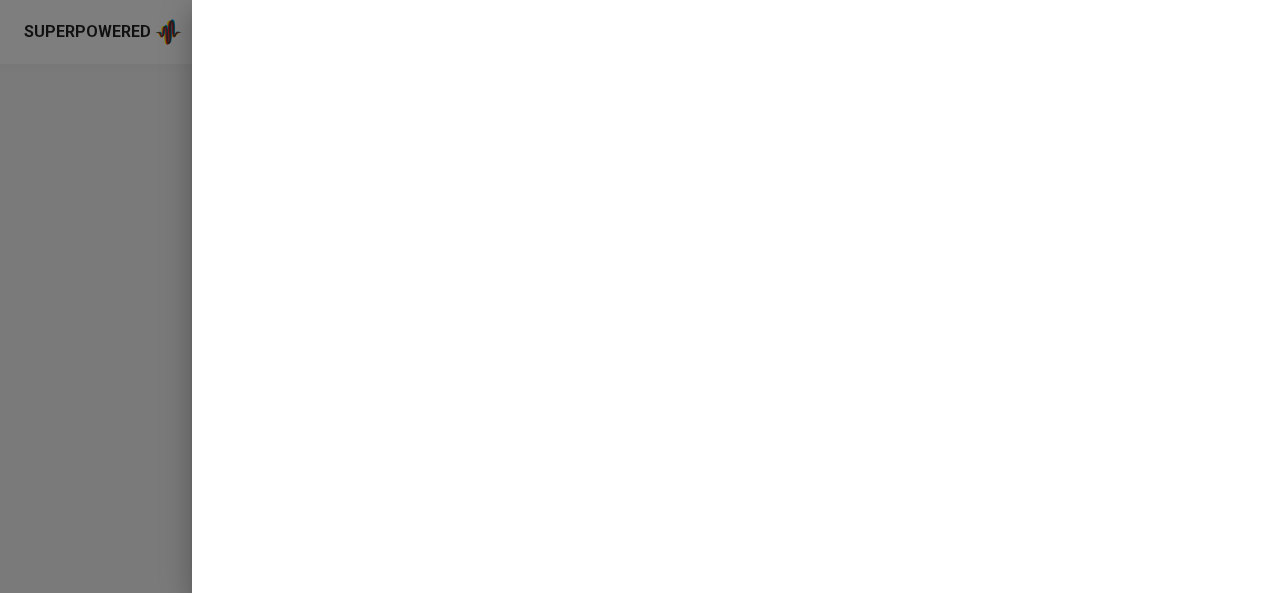 click at bounding box center (640, 296) 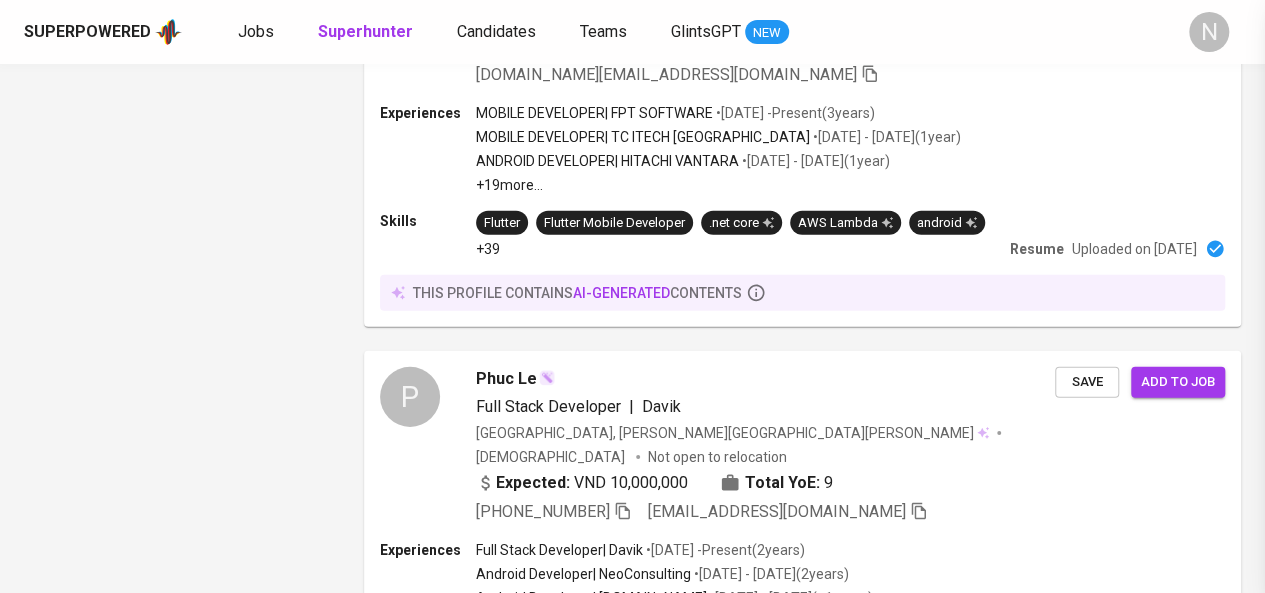 scroll, scrollTop: 0, scrollLeft: 0, axis: both 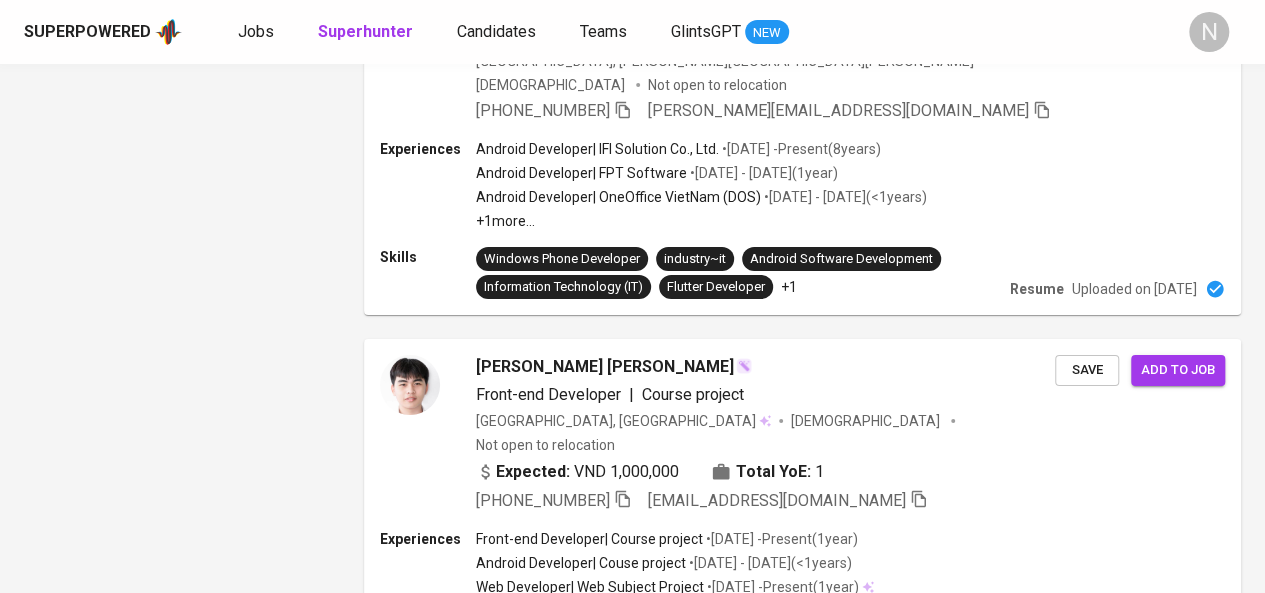 click on "4" at bounding box center [535, 769] 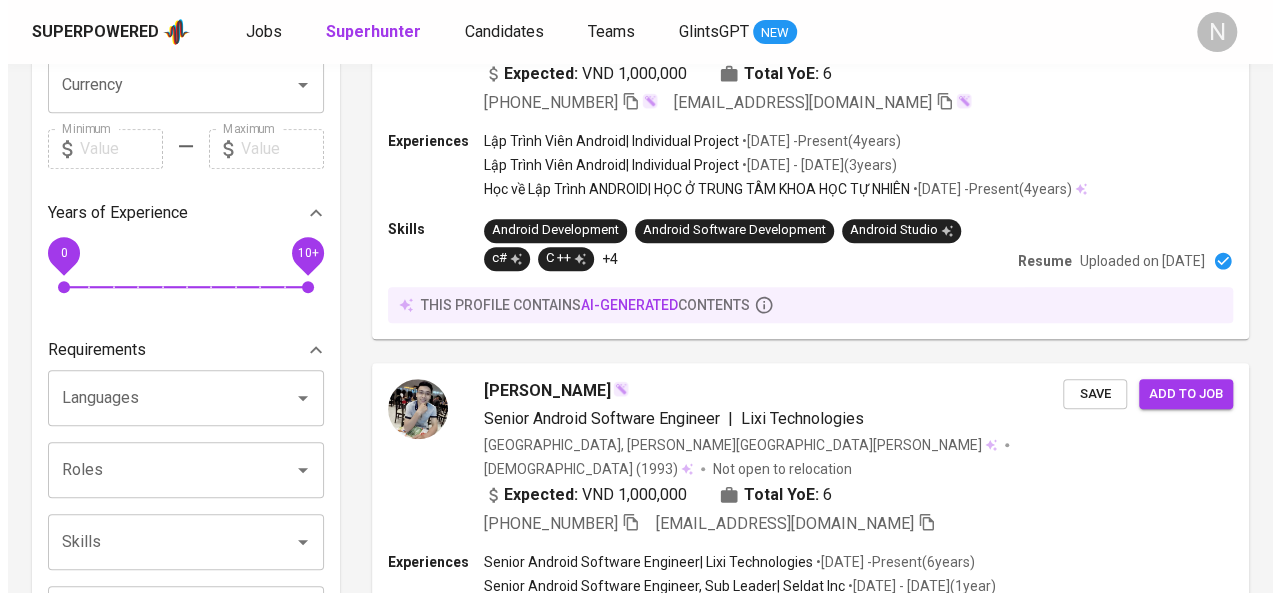 scroll, scrollTop: 466, scrollLeft: 0, axis: vertical 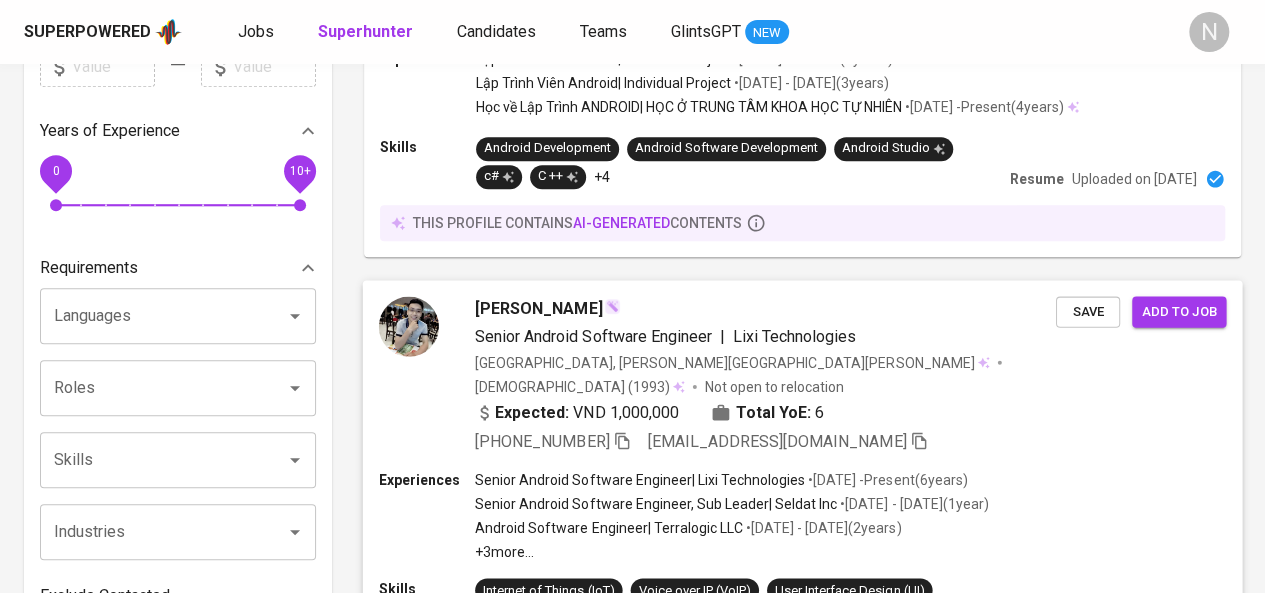click on "[PERSON_NAME]" at bounding box center [538, 308] 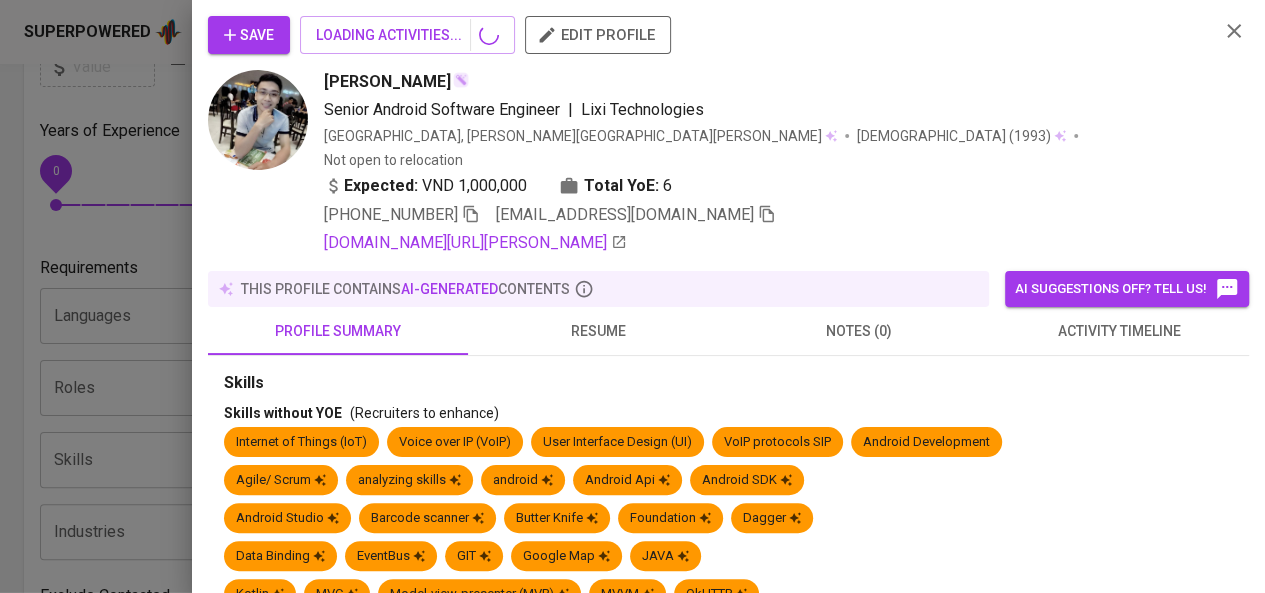 click on "resume" at bounding box center (598, 331) 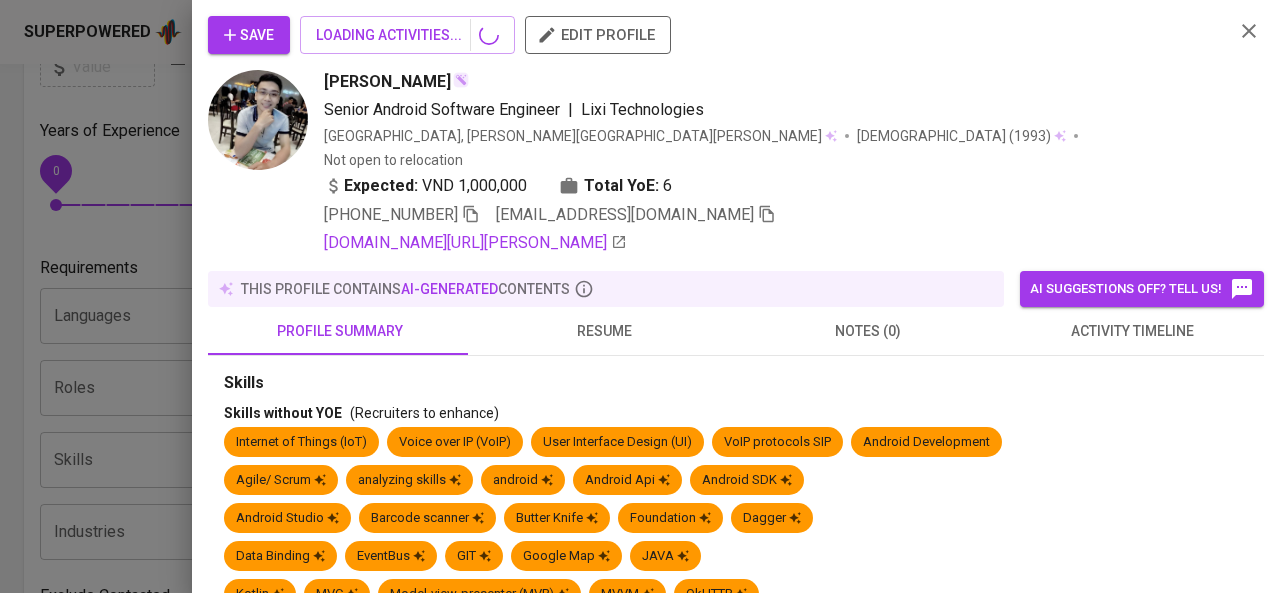 scroll, scrollTop: 150, scrollLeft: 0, axis: vertical 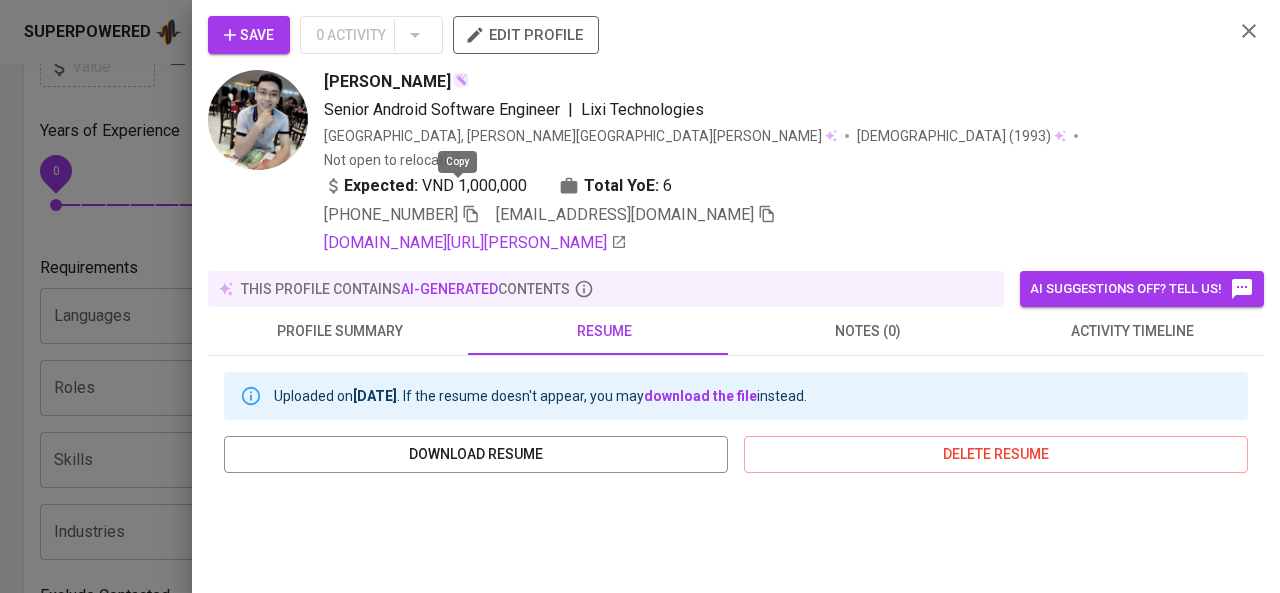 click 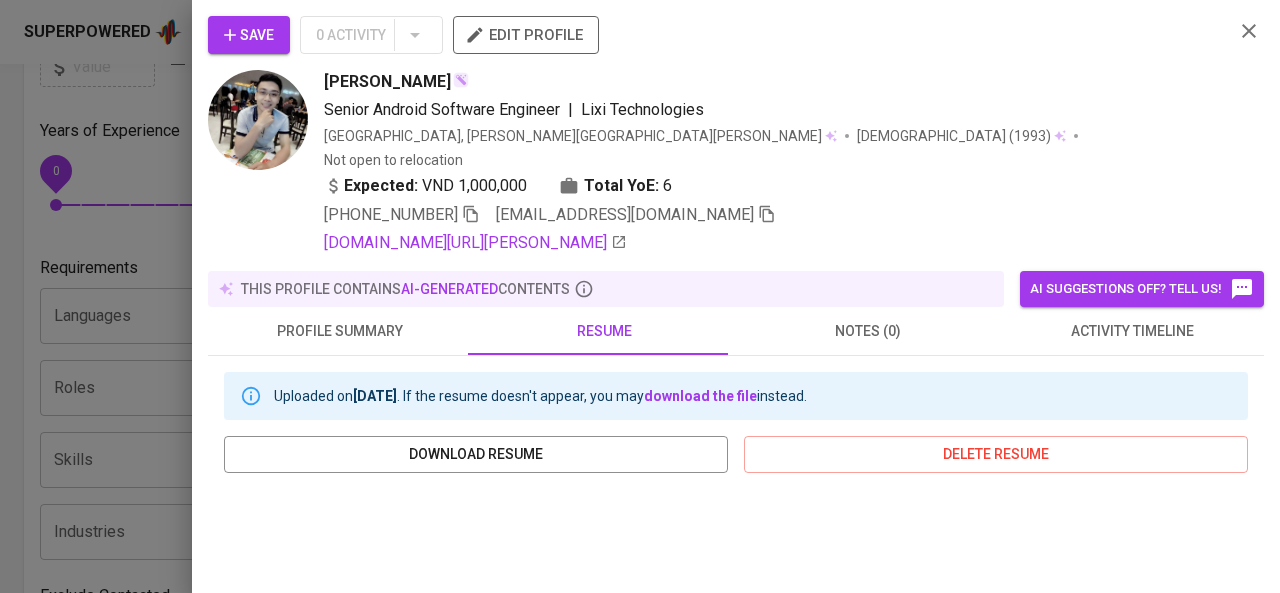 click at bounding box center [640, 296] 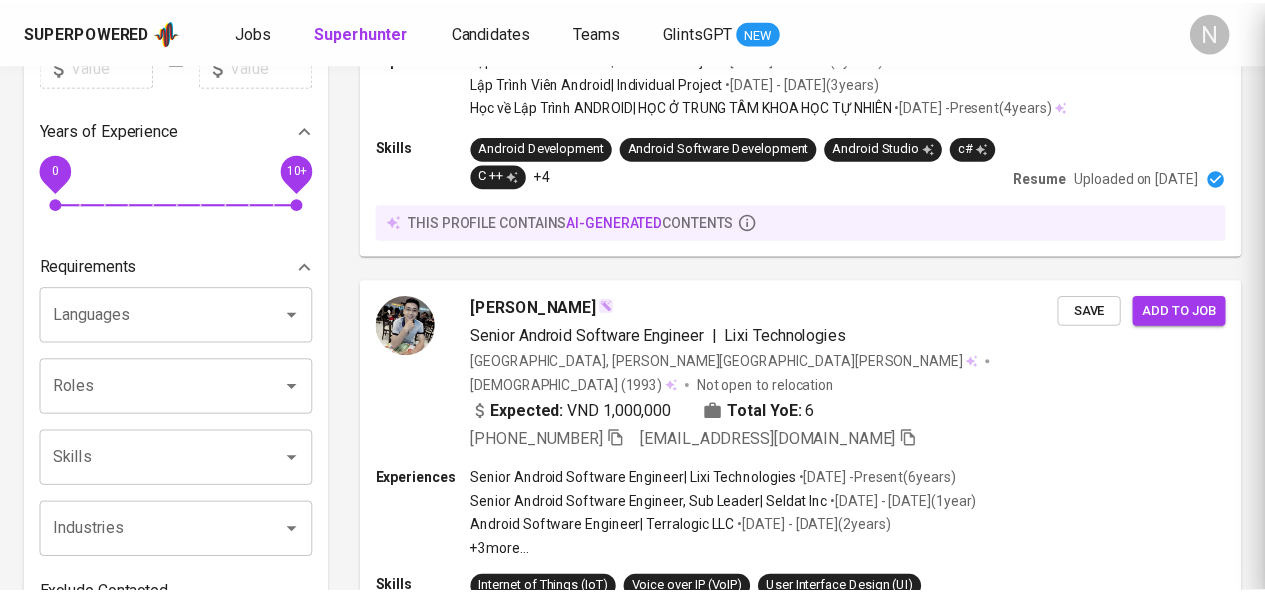 scroll, scrollTop: 521, scrollLeft: 0, axis: vertical 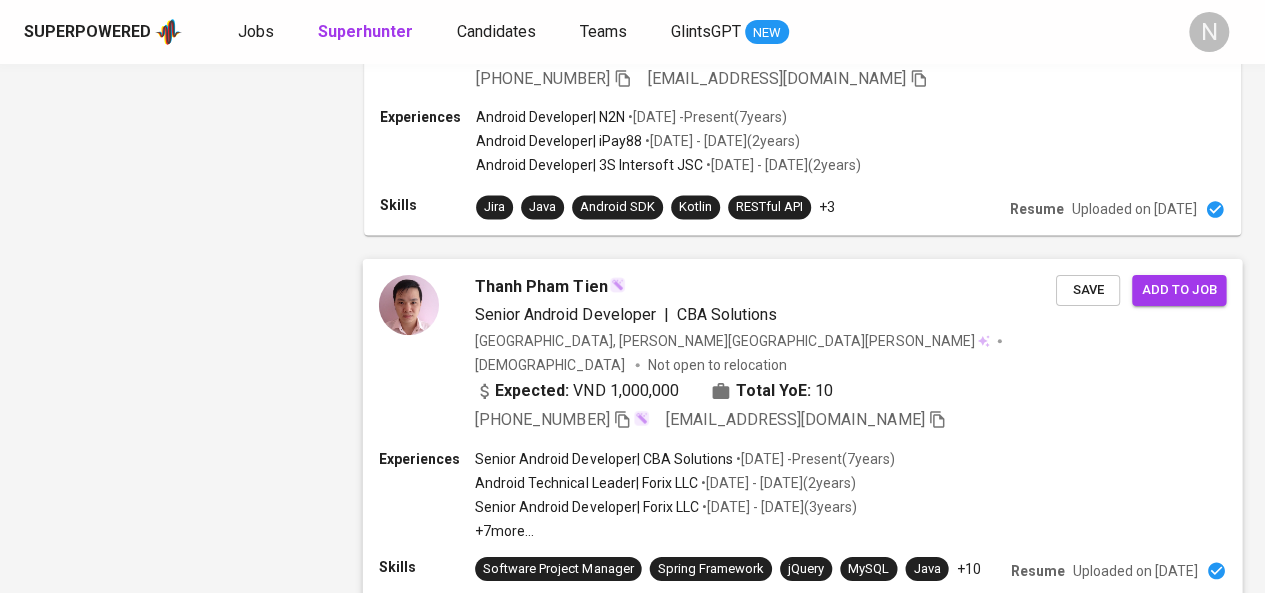 click on "Thanh Pham Tien" at bounding box center [541, 286] 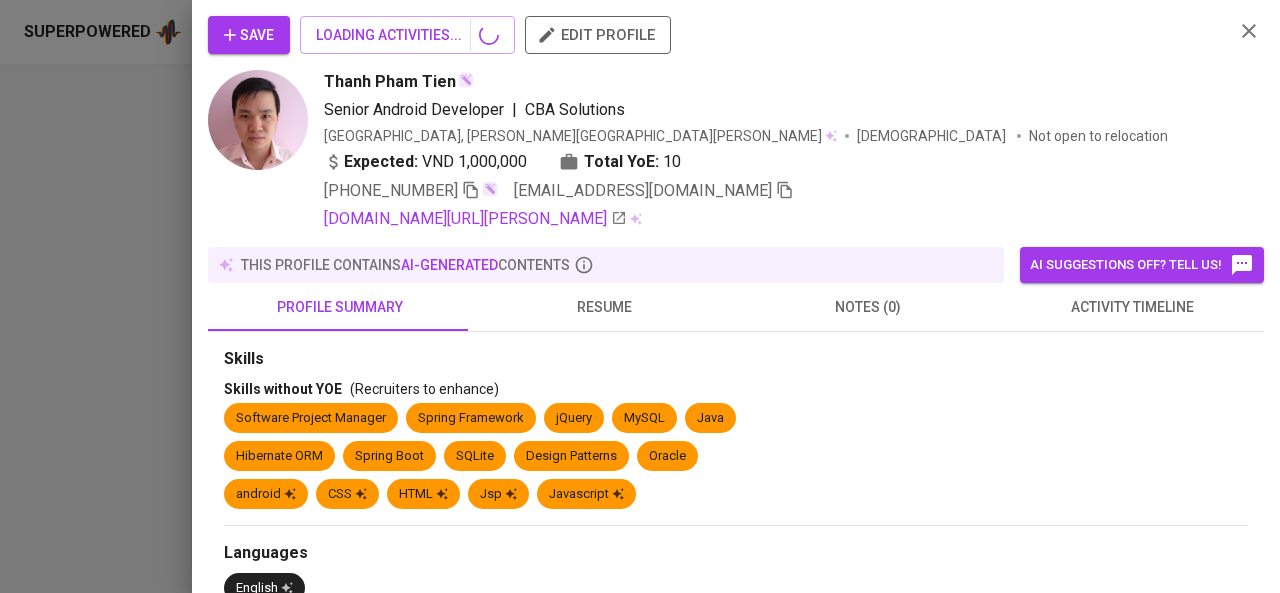 click on "resume" at bounding box center [604, 307] 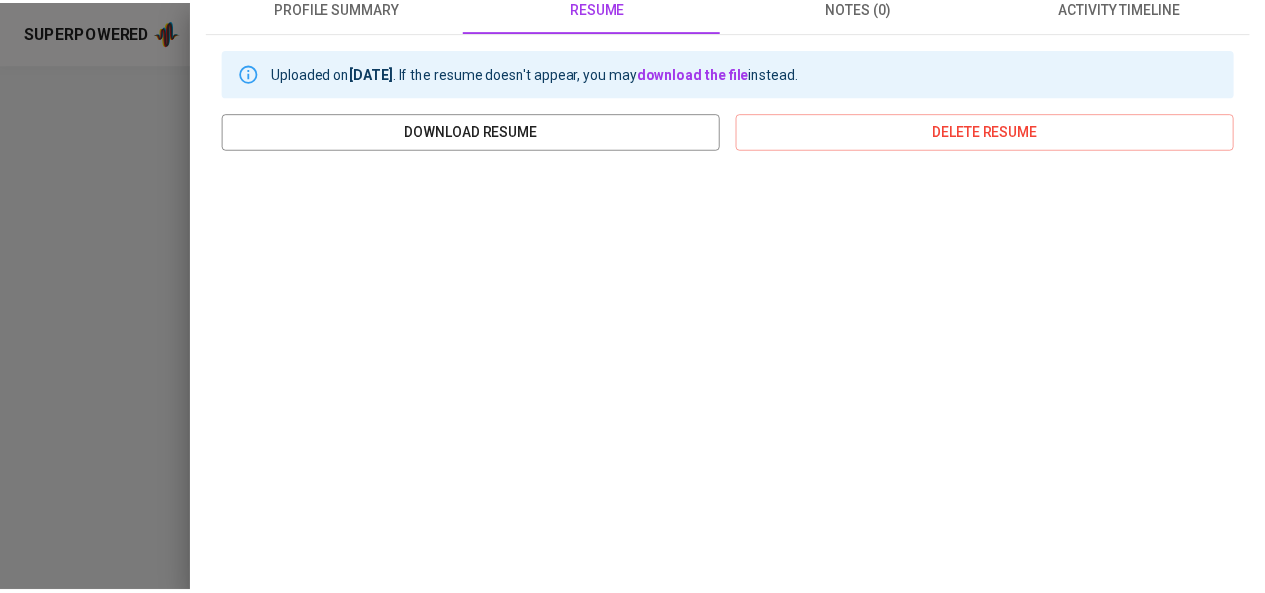 scroll, scrollTop: 501, scrollLeft: 0, axis: vertical 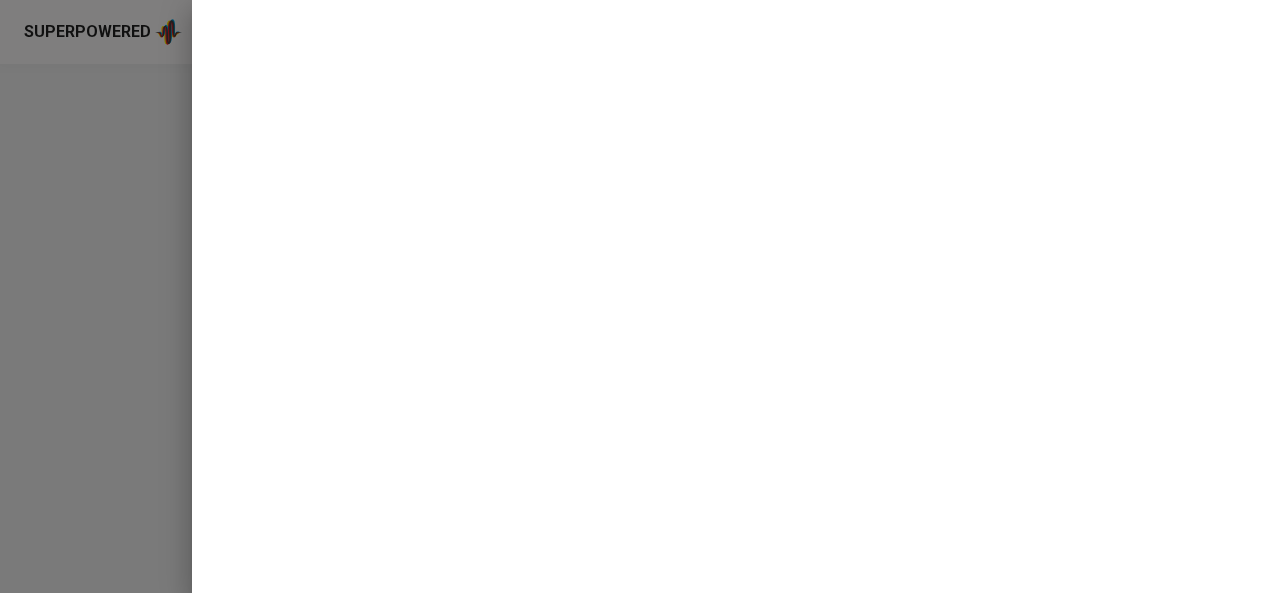 click at bounding box center [640, 296] 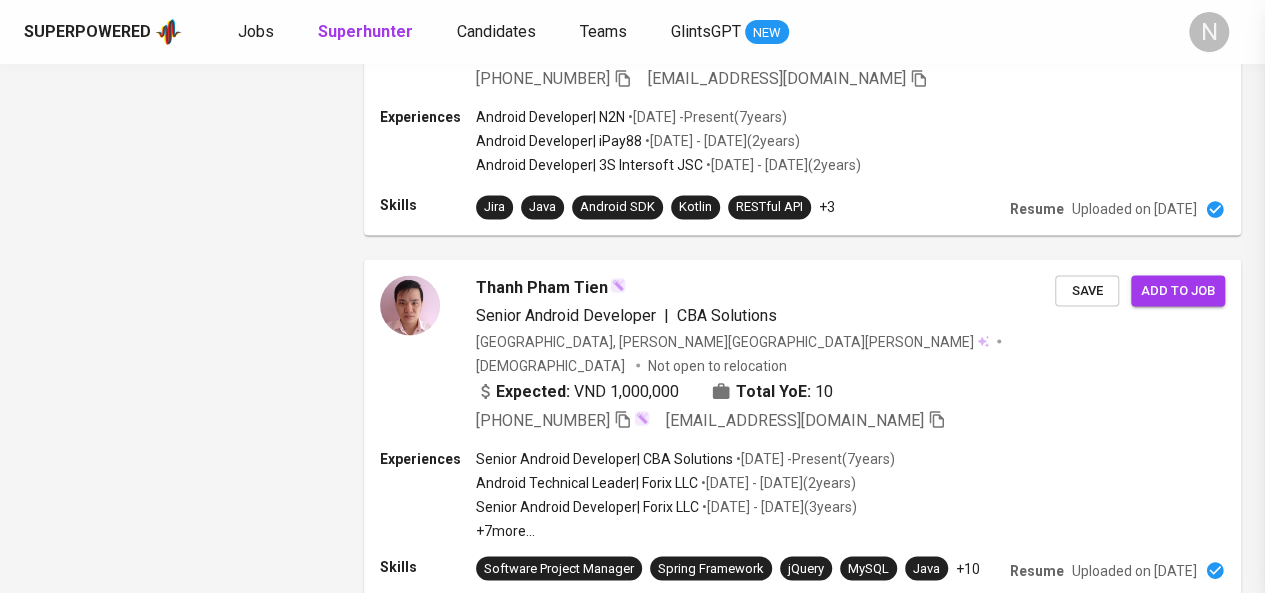 scroll, scrollTop: 0, scrollLeft: 0, axis: both 